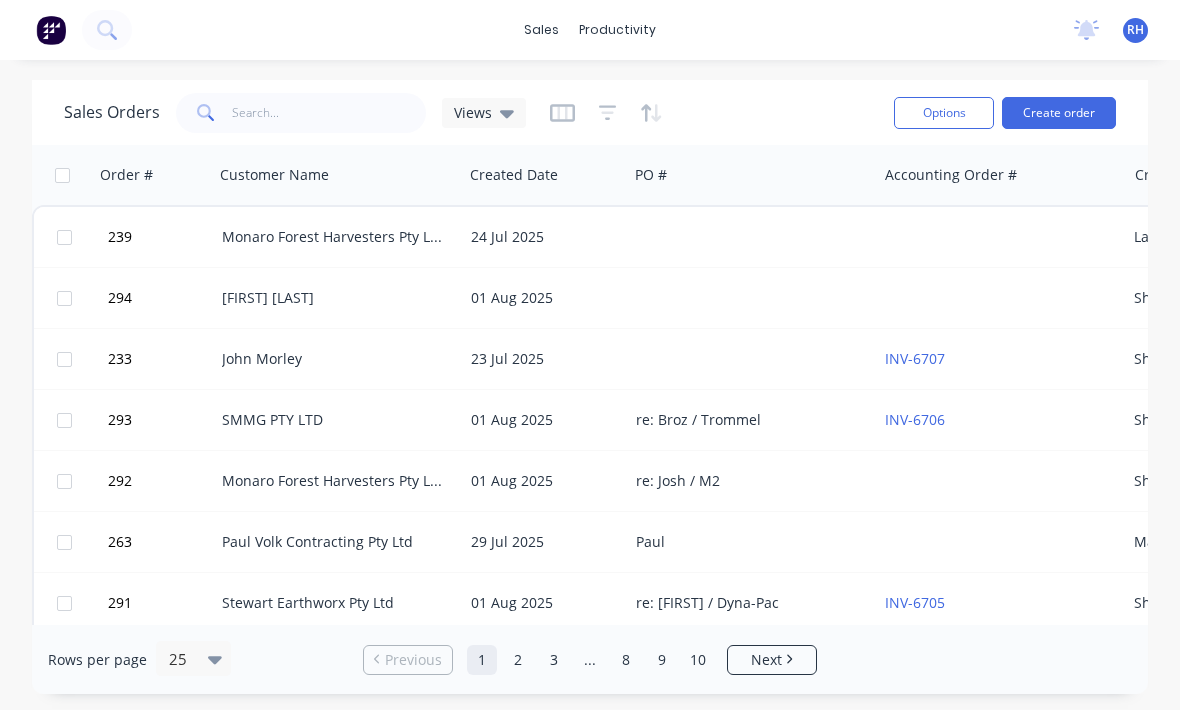 scroll, scrollTop: 19, scrollLeft: 0, axis: vertical 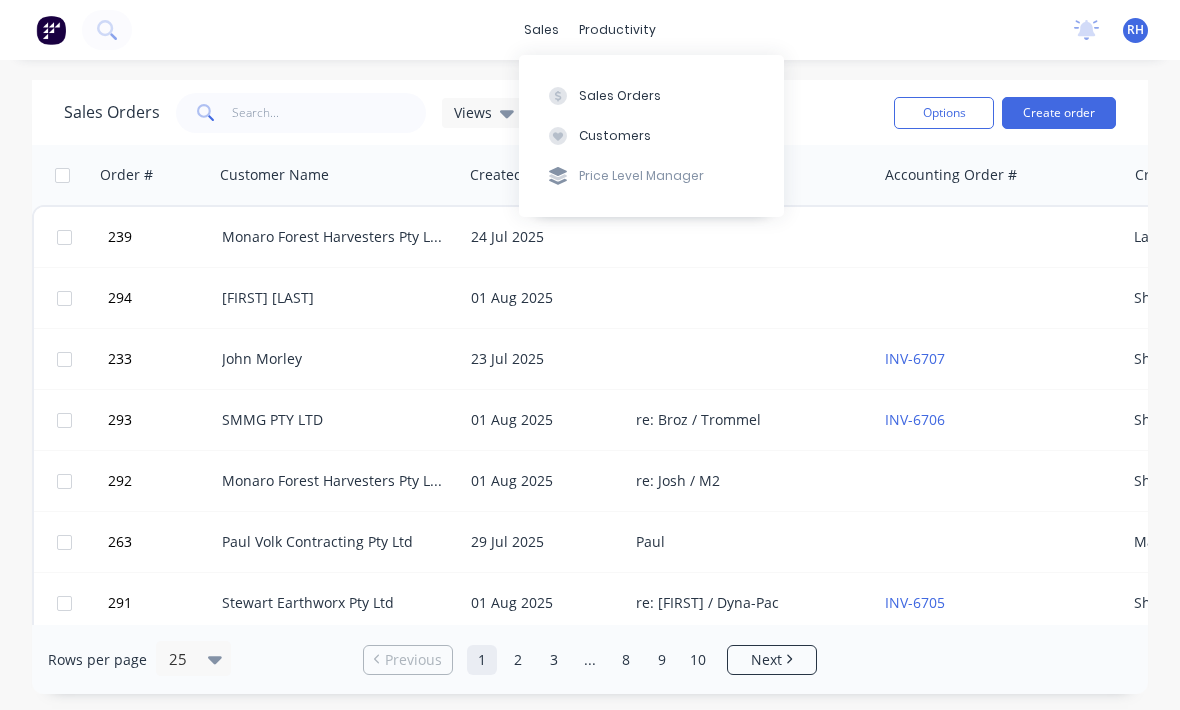 click on "Sales Orders" at bounding box center (651, 95) 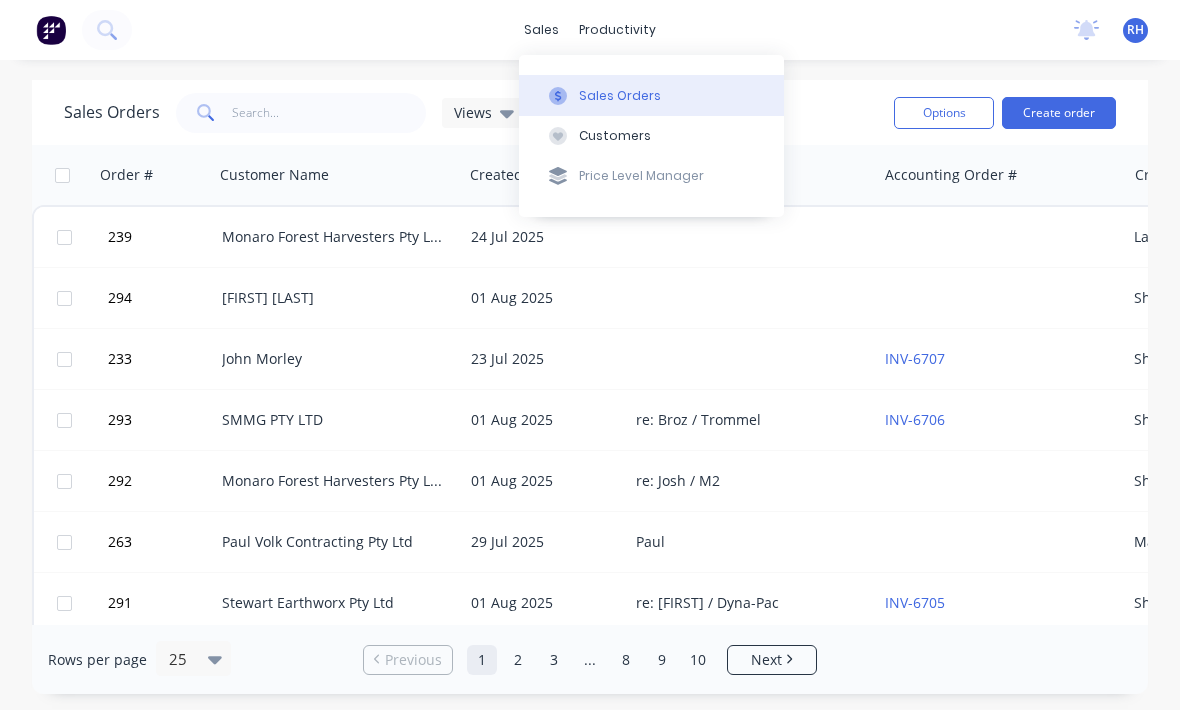 click on "Sales Orders" at bounding box center [651, 95] 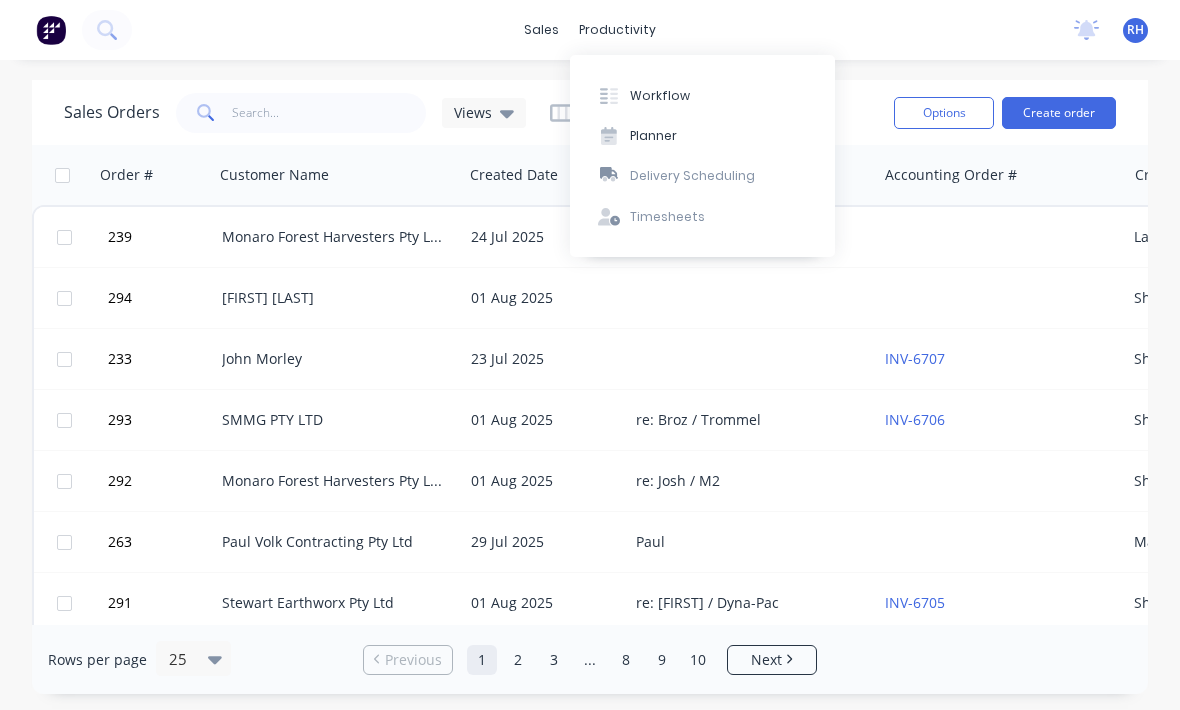 click on "Workflow" at bounding box center (660, 96) 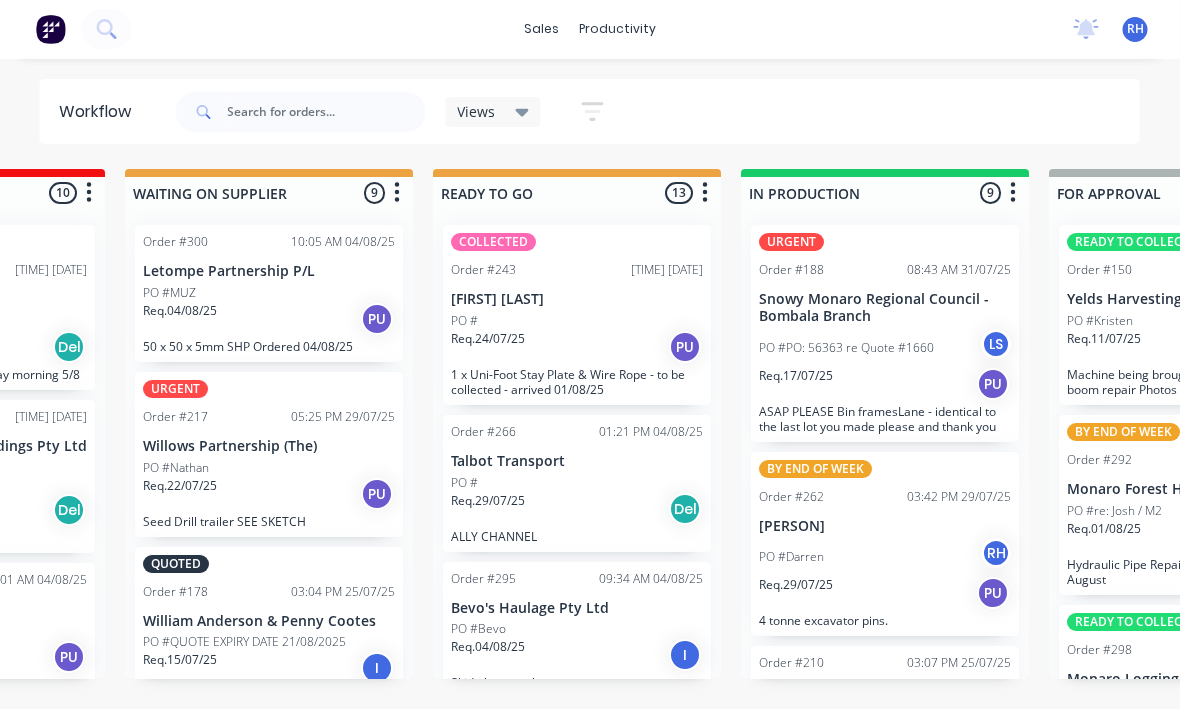 scroll, scrollTop: 36, scrollLeft: 535, axis: both 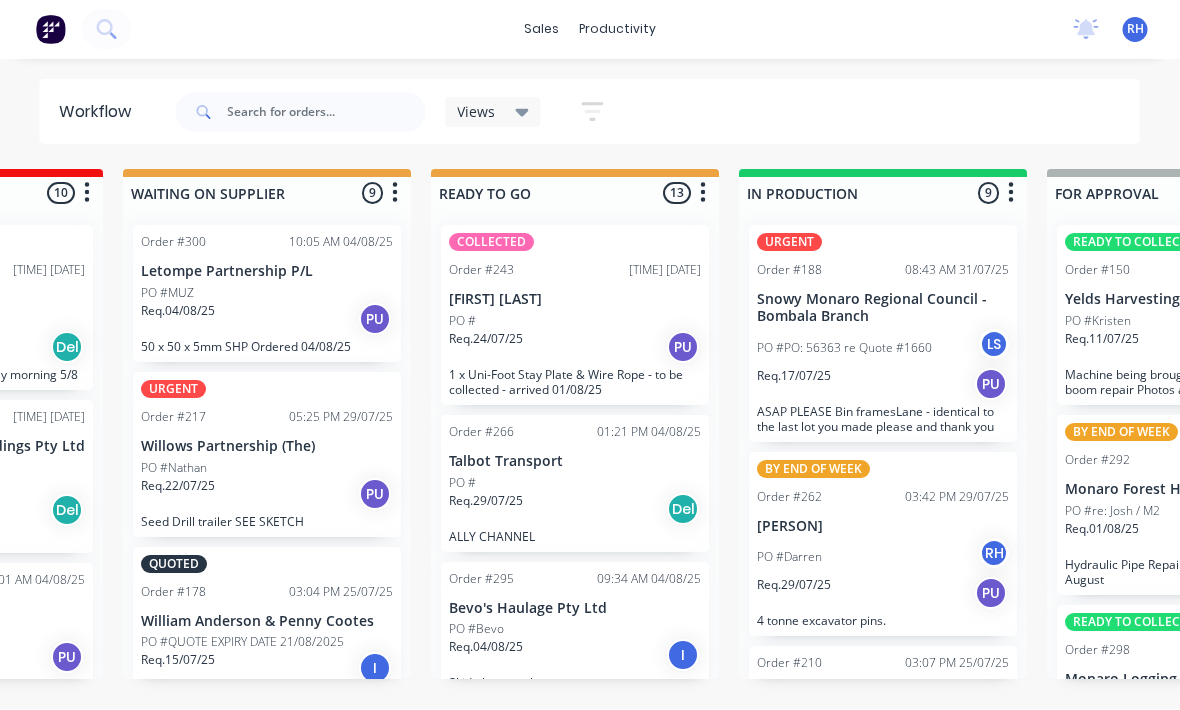 click on "PO #[FIRST] [LAST]" at bounding box center (884, 558) 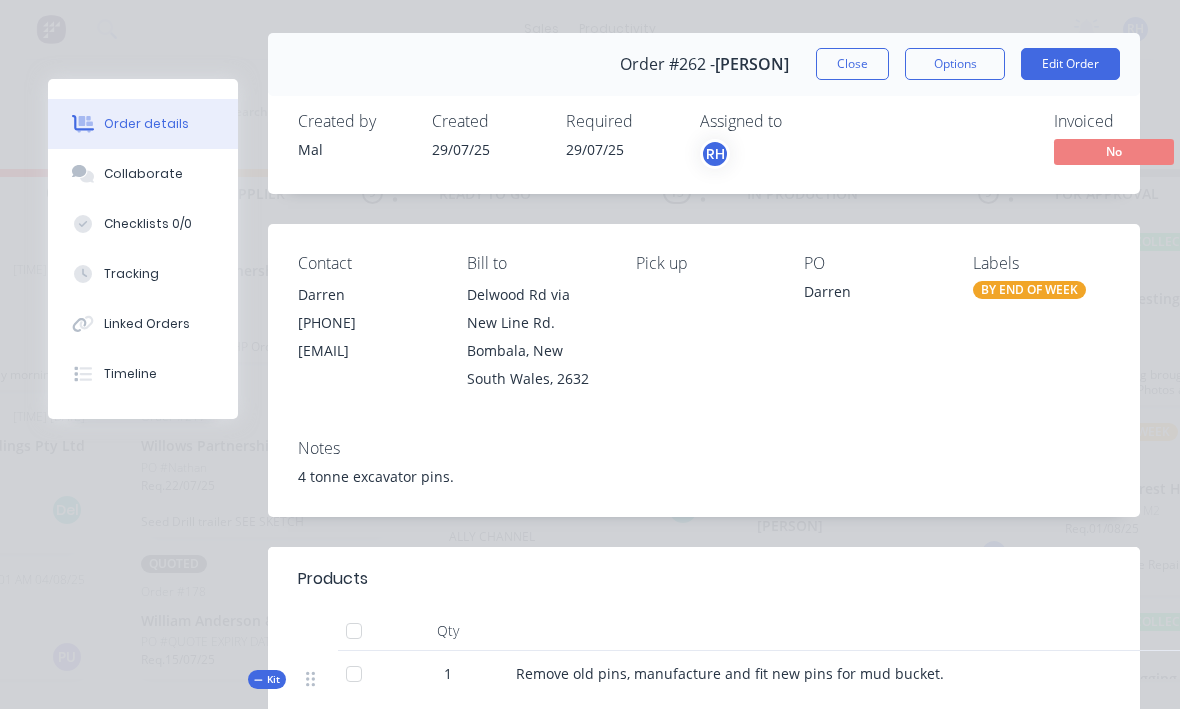 scroll, scrollTop: 45, scrollLeft: 0, axis: vertical 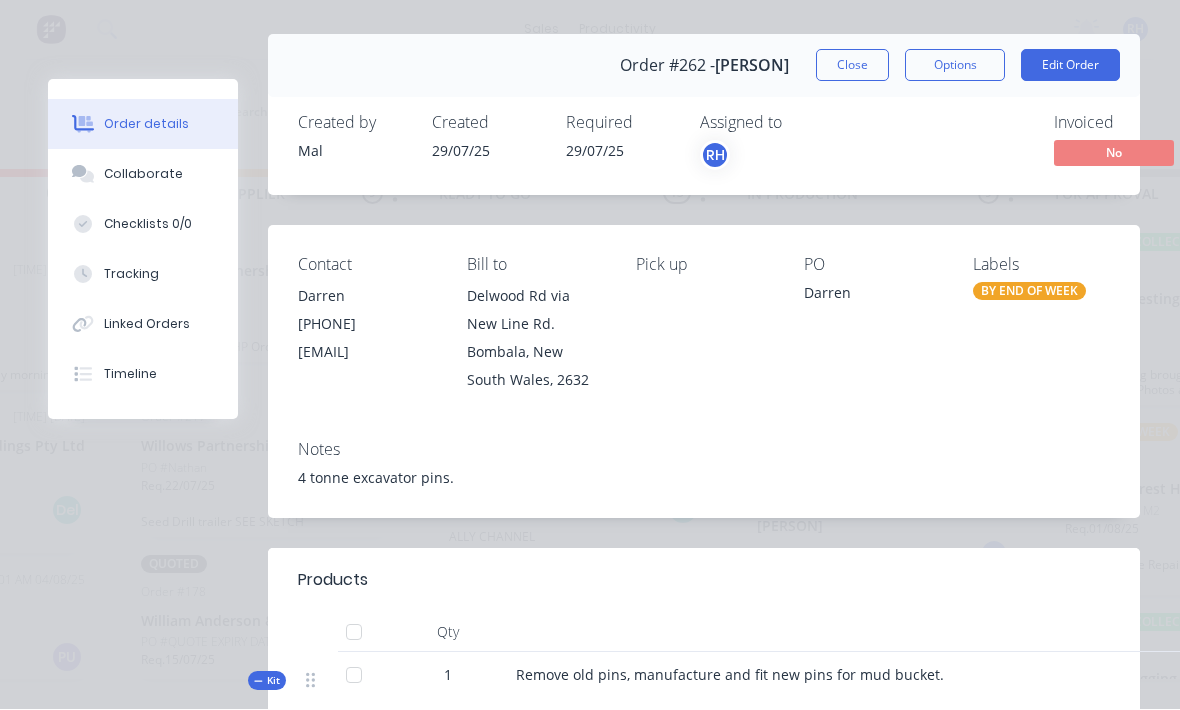 click on "Edit Order" at bounding box center (1070, 66) 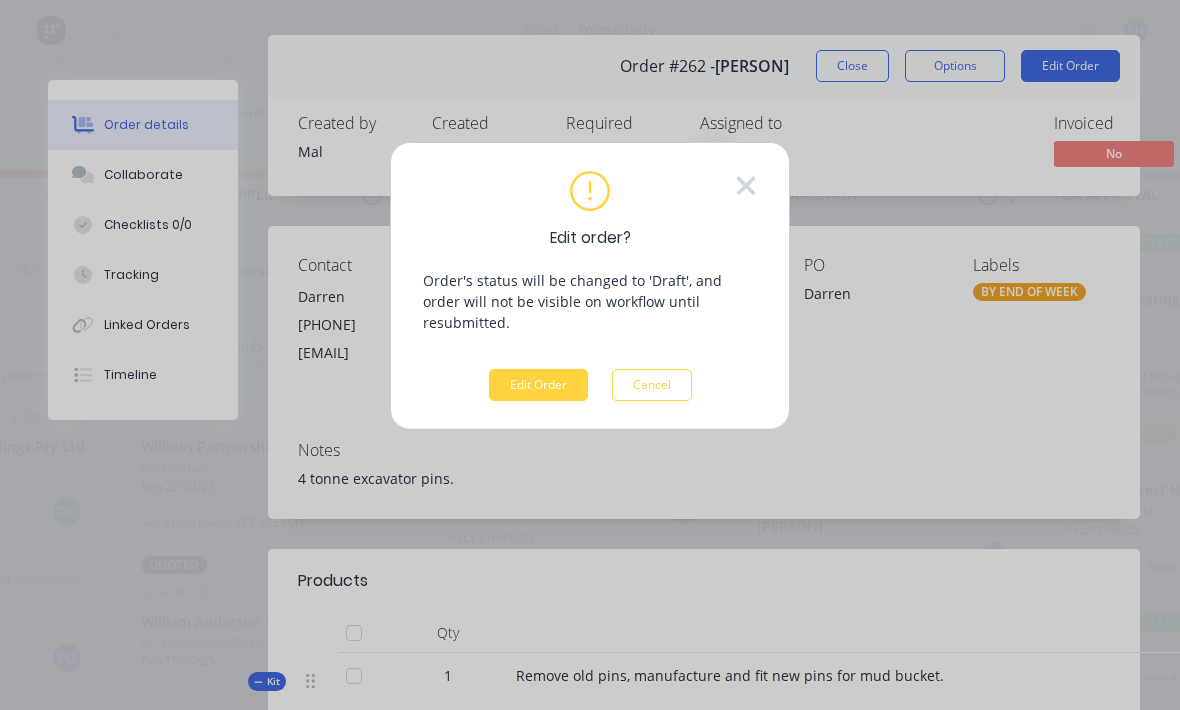 click on "Edit Order" at bounding box center (538, 385) 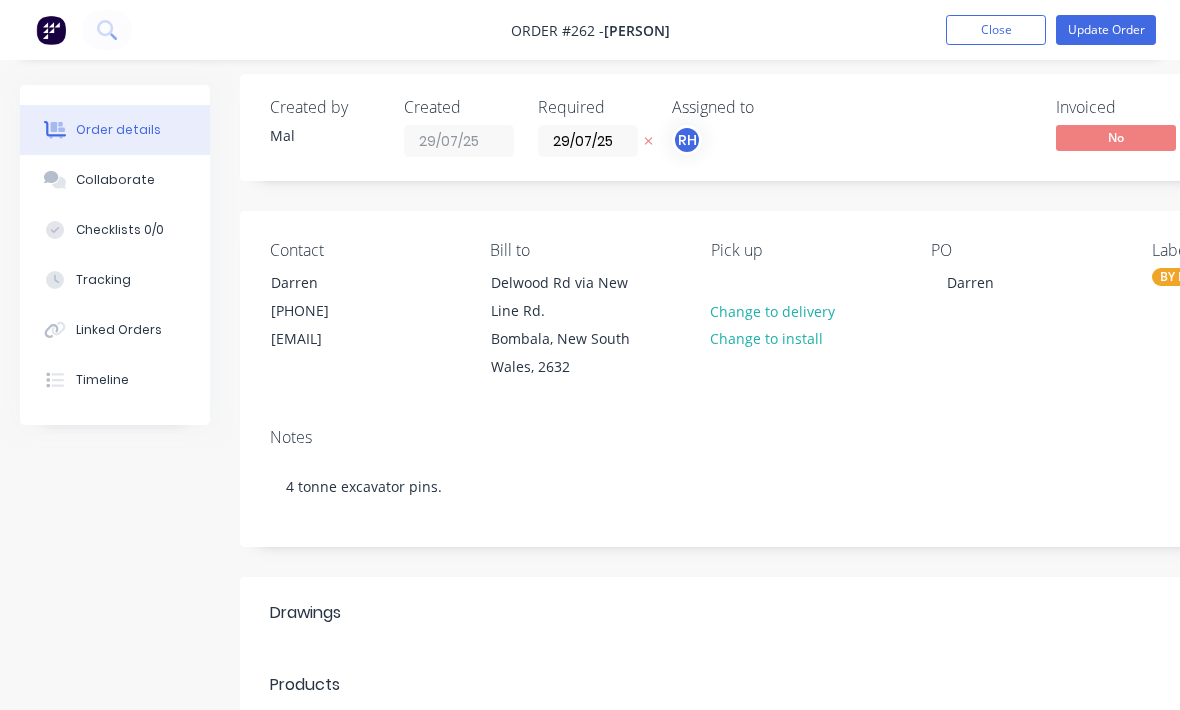scroll, scrollTop: 9, scrollLeft: 0, axis: vertical 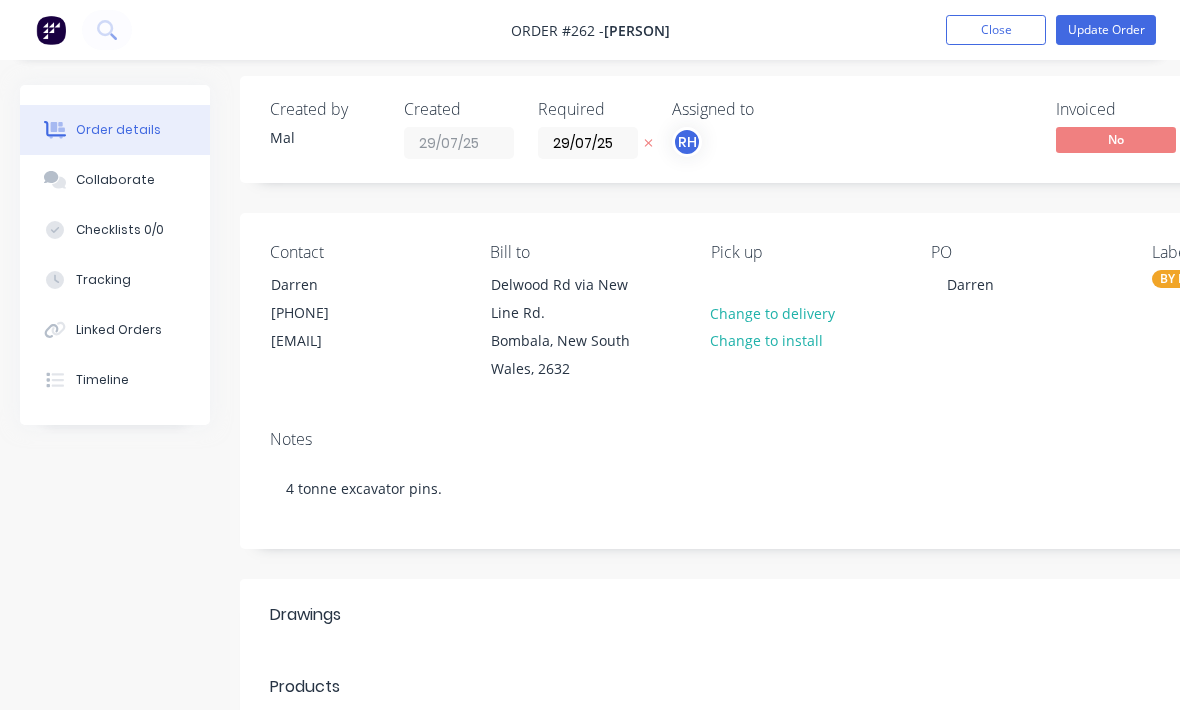 click on "Tracking" at bounding box center (115, 280) 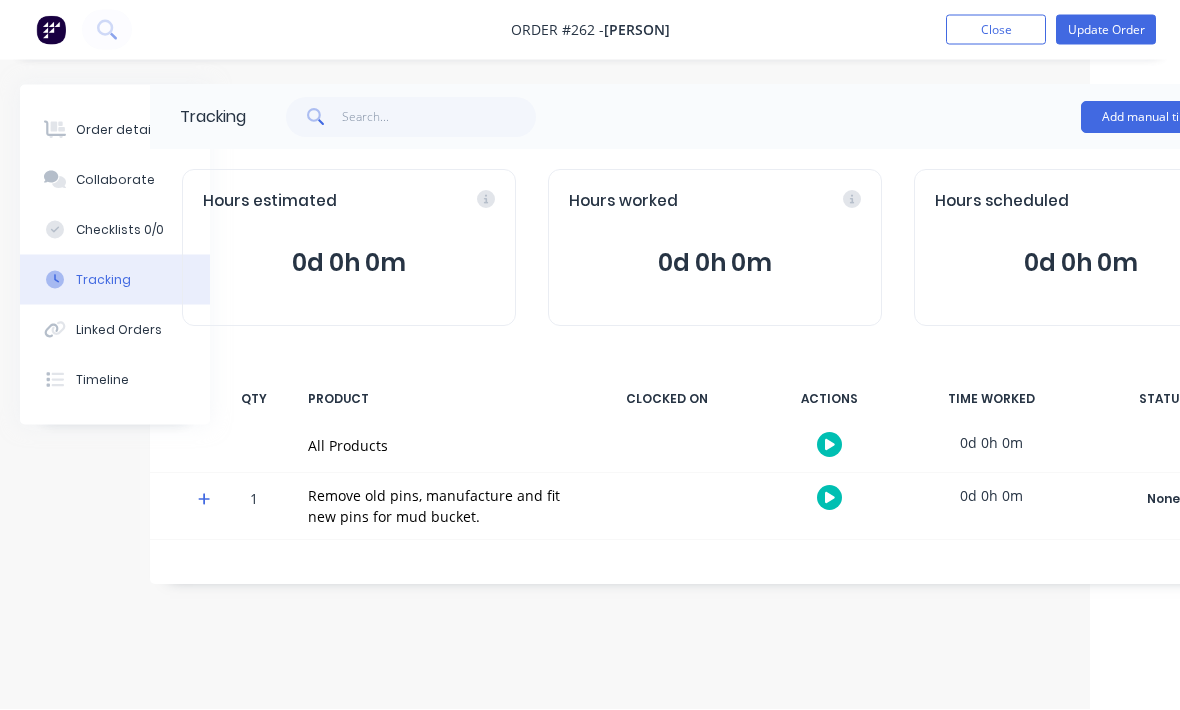 scroll, scrollTop: 0, scrollLeft: 210, axis: horizontal 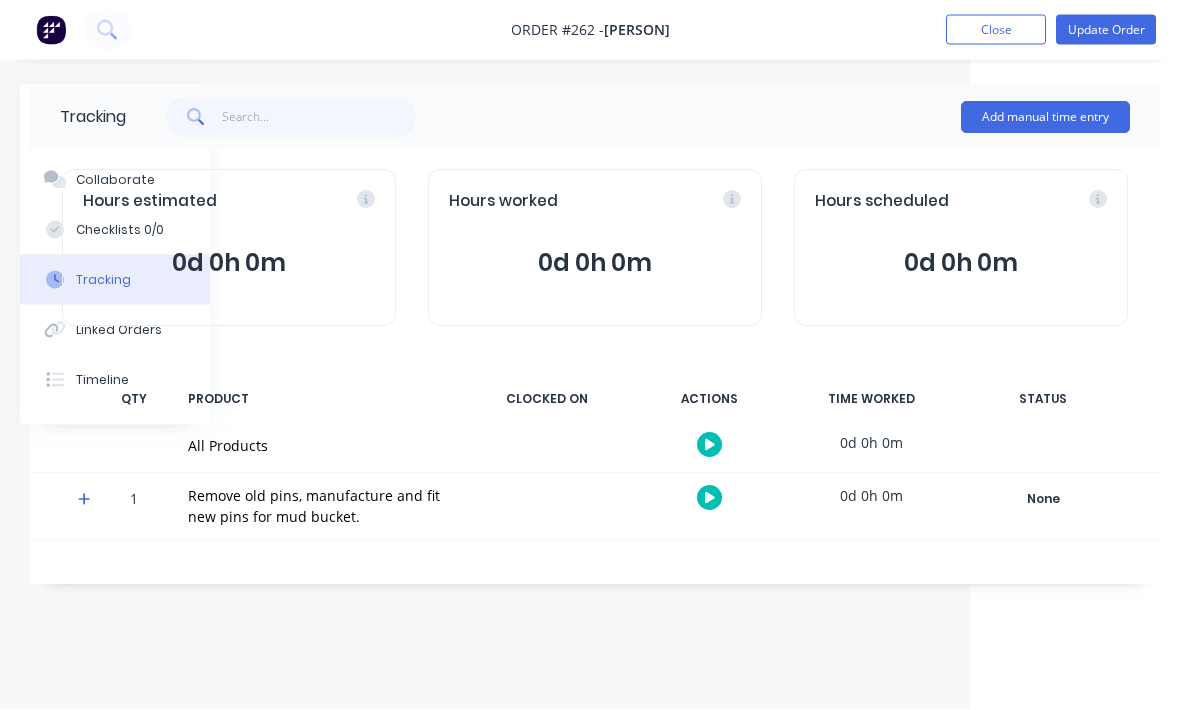 click on "Add manual time entry" at bounding box center (1045, 118) 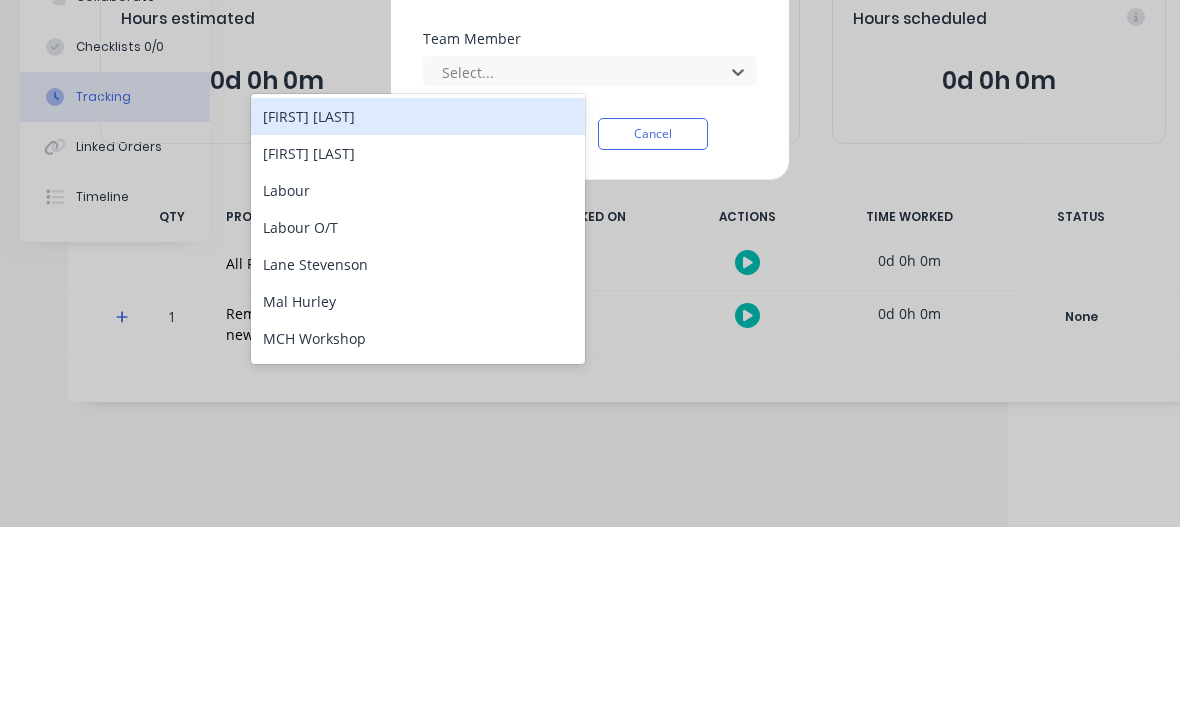 scroll, scrollTop: 0, scrollLeft: 169, axis: horizontal 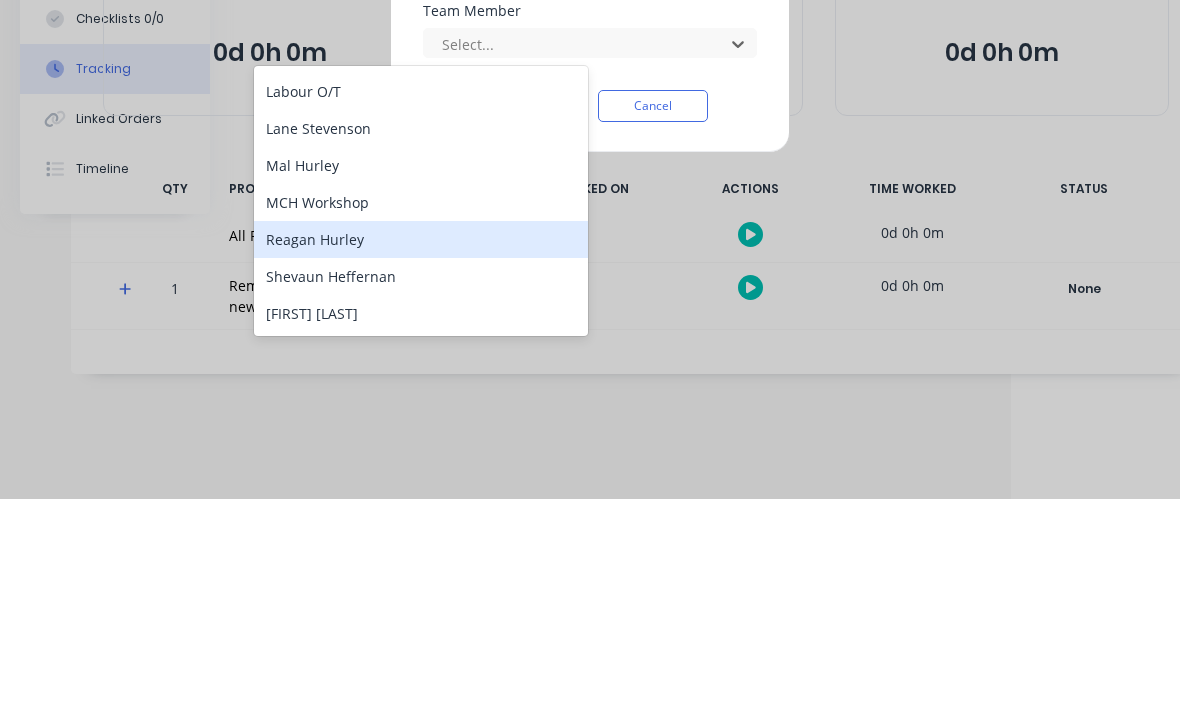 click on "Reagan Hurley" at bounding box center (421, 450) 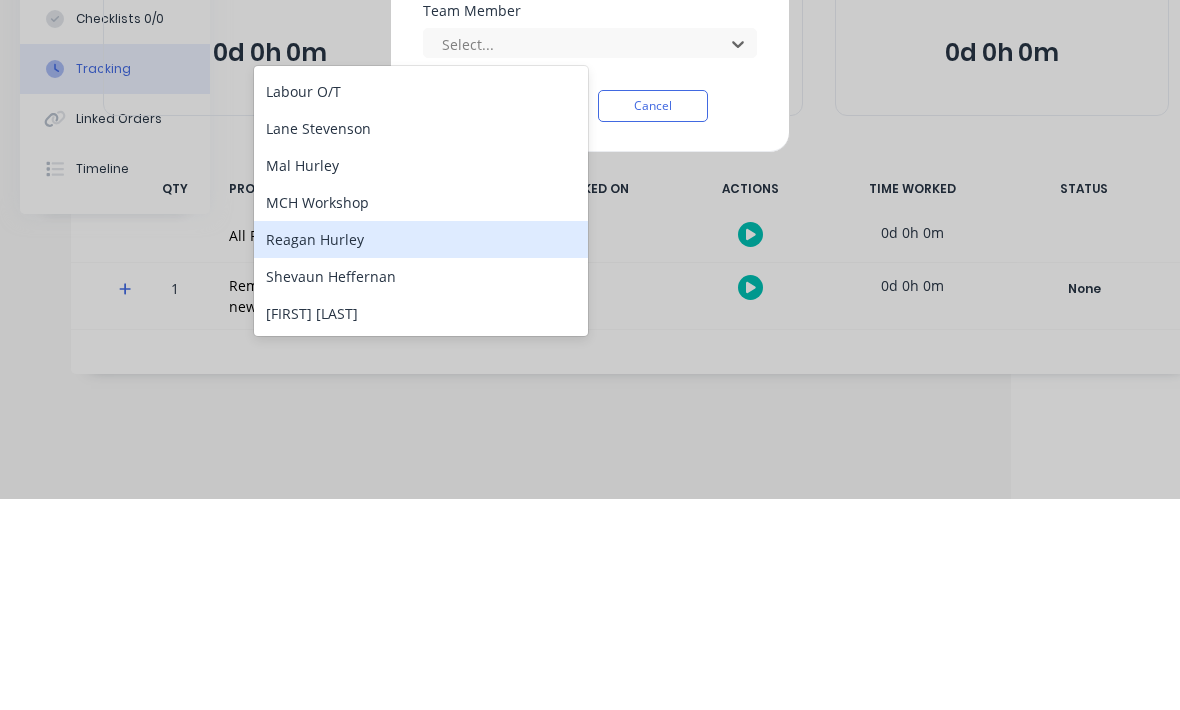 scroll, scrollTop: 0, scrollLeft: 170, axis: horizontal 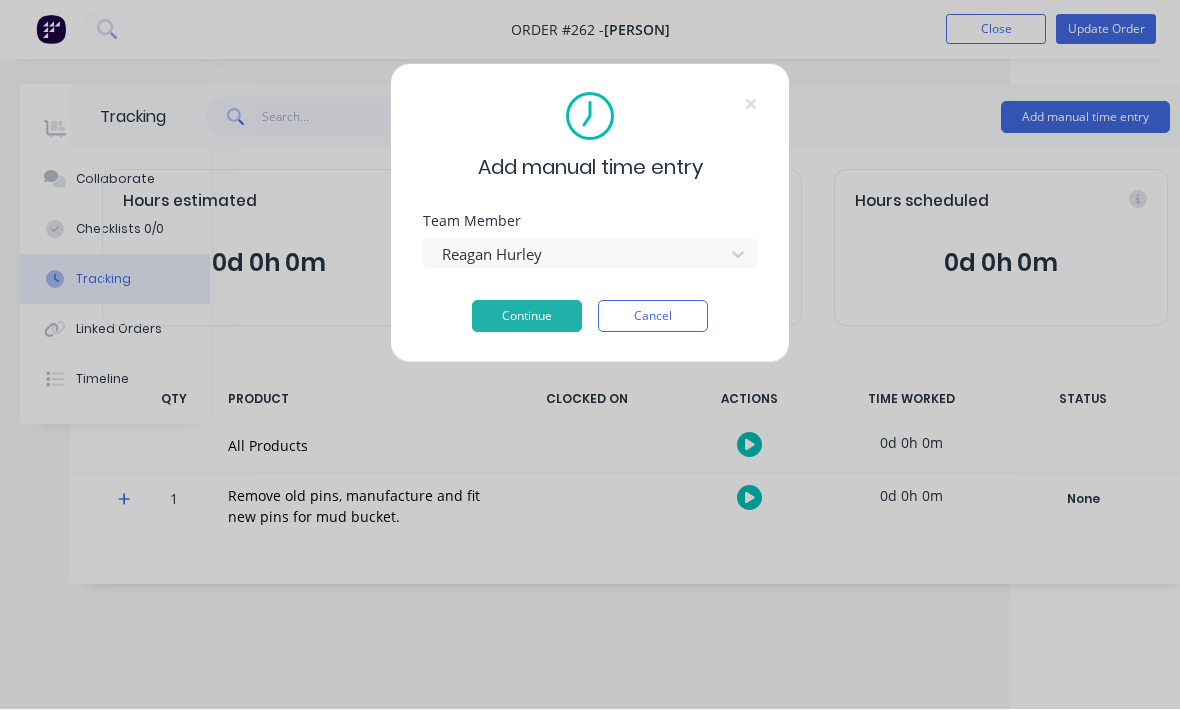 click on "Continue" at bounding box center [527, 317] 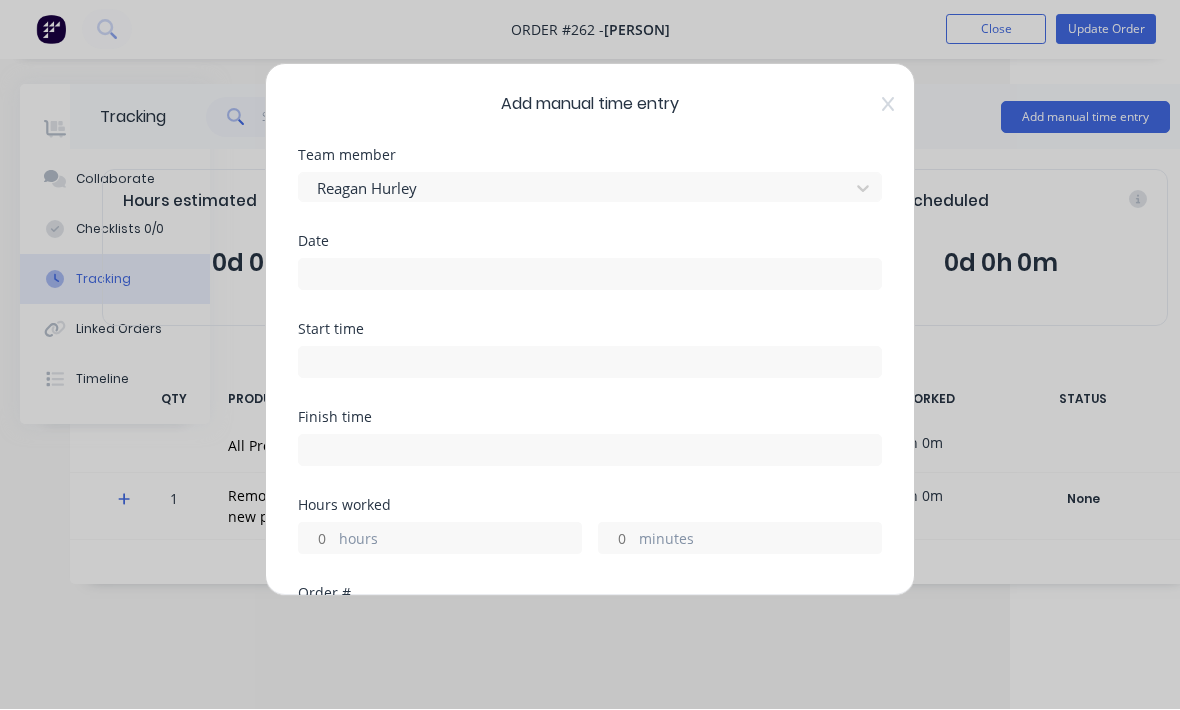click at bounding box center (590, 275) 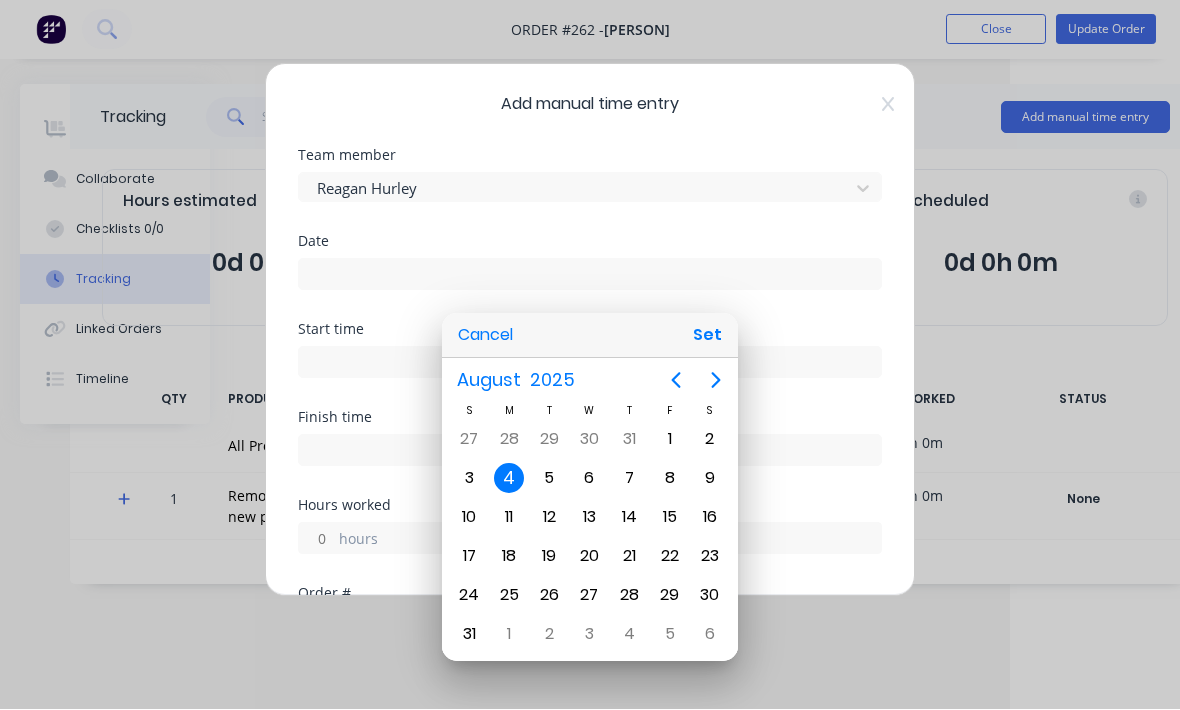 click on "Set" at bounding box center (707, 336) 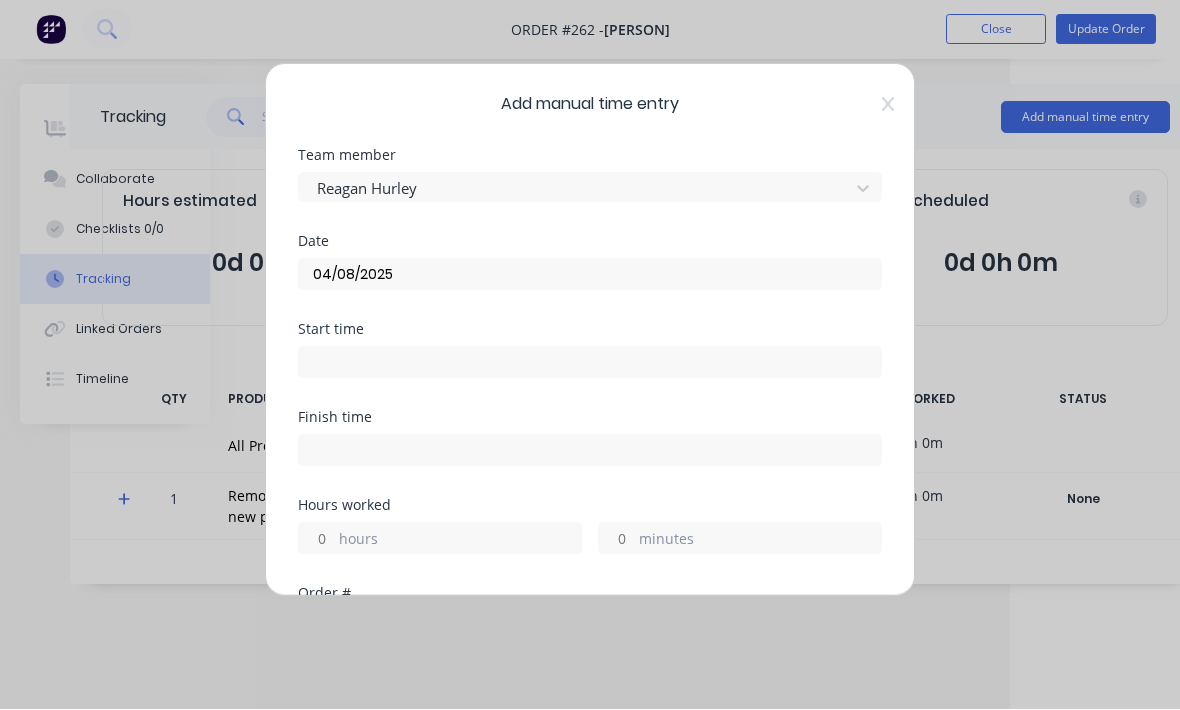 click at bounding box center (590, 363) 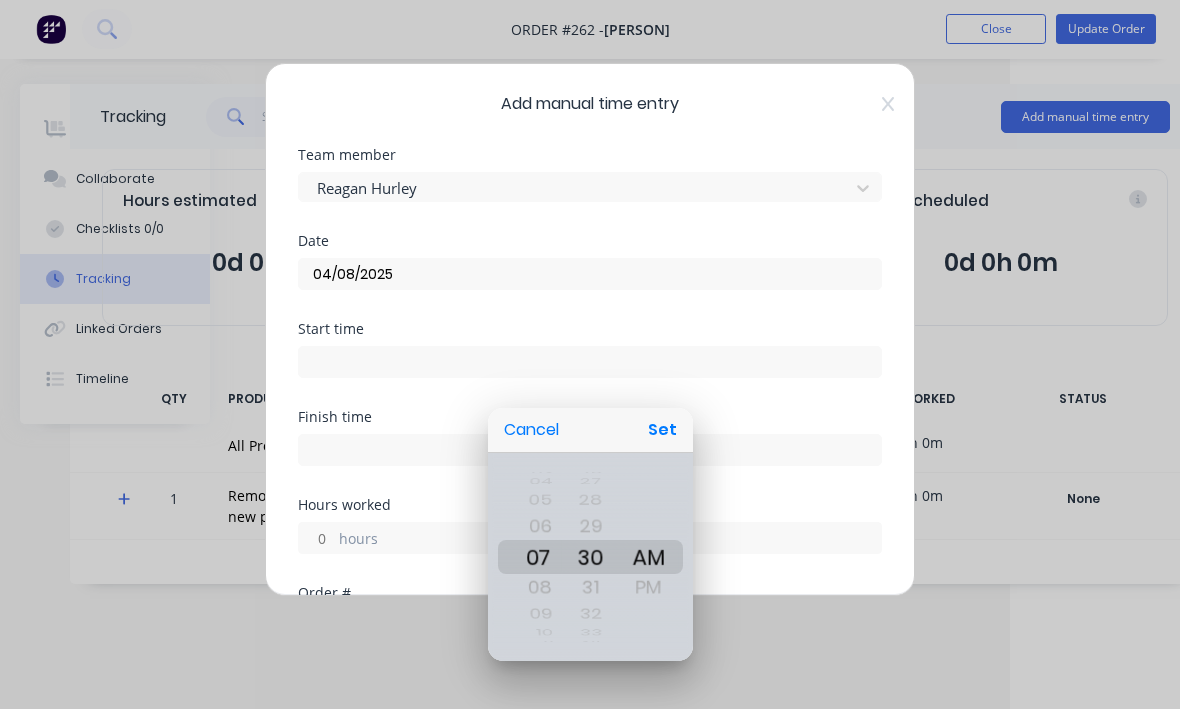 click on "Set" at bounding box center (662, 431) 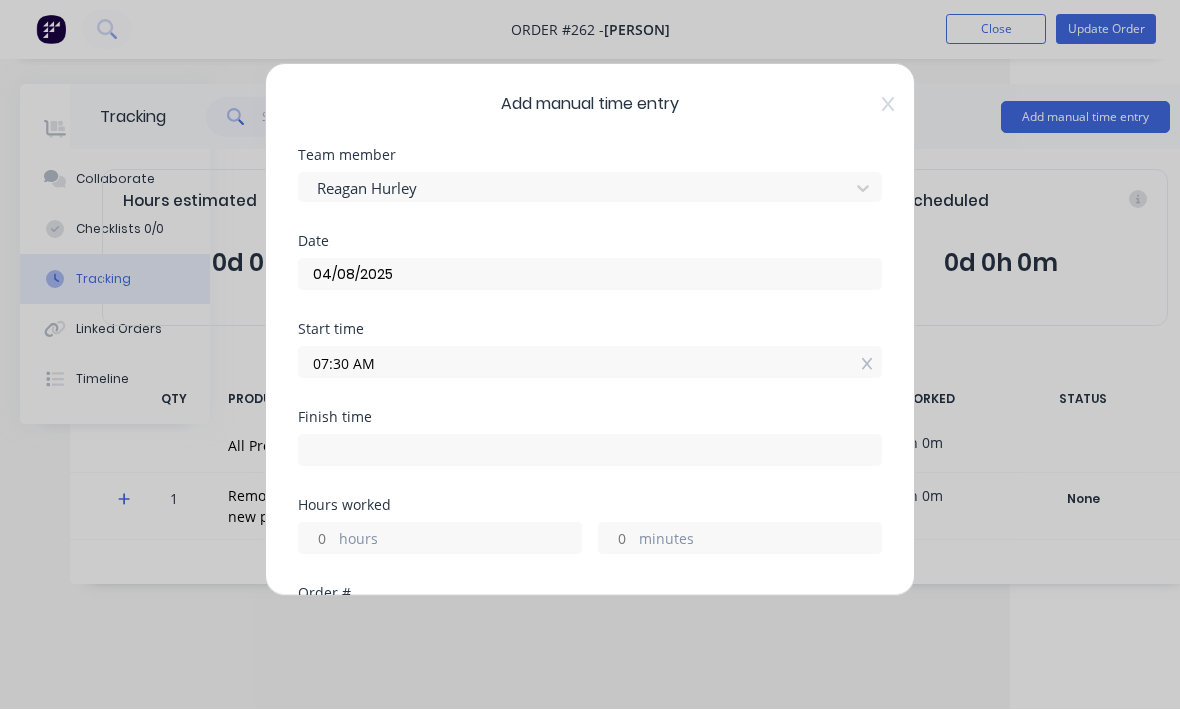 click at bounding box center [590, 451] 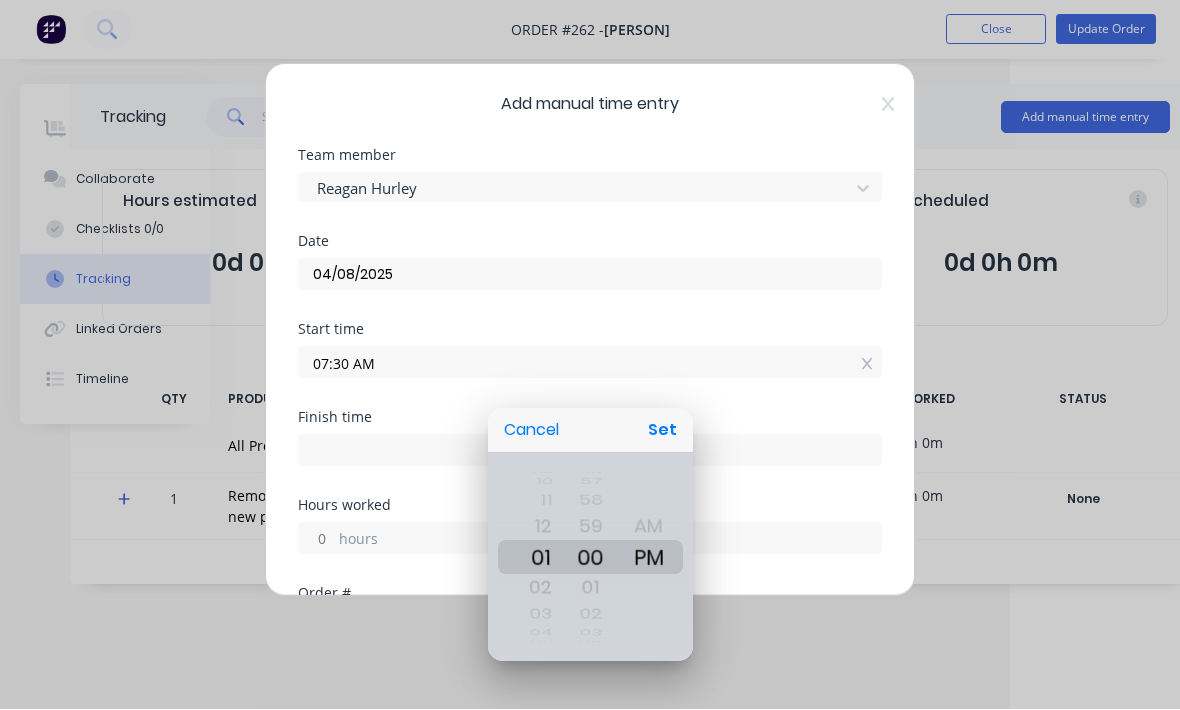 click at bounding box center (590, 355) 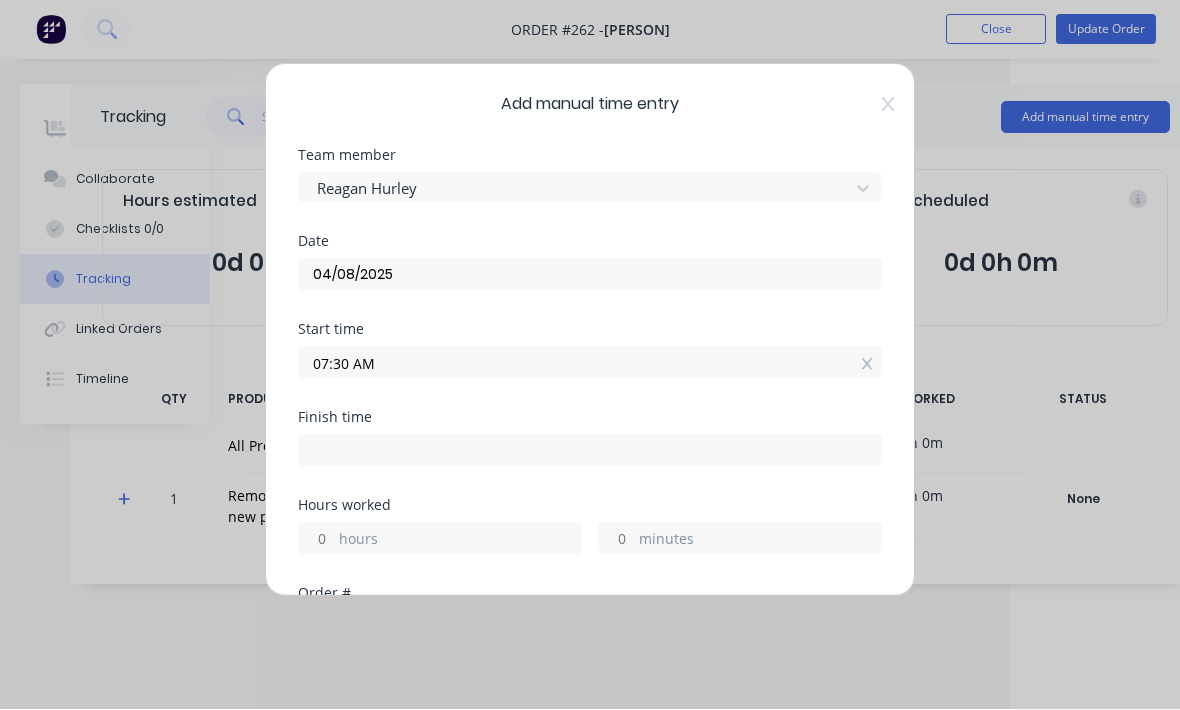 click on "hours" at bounding box center [460, 541] 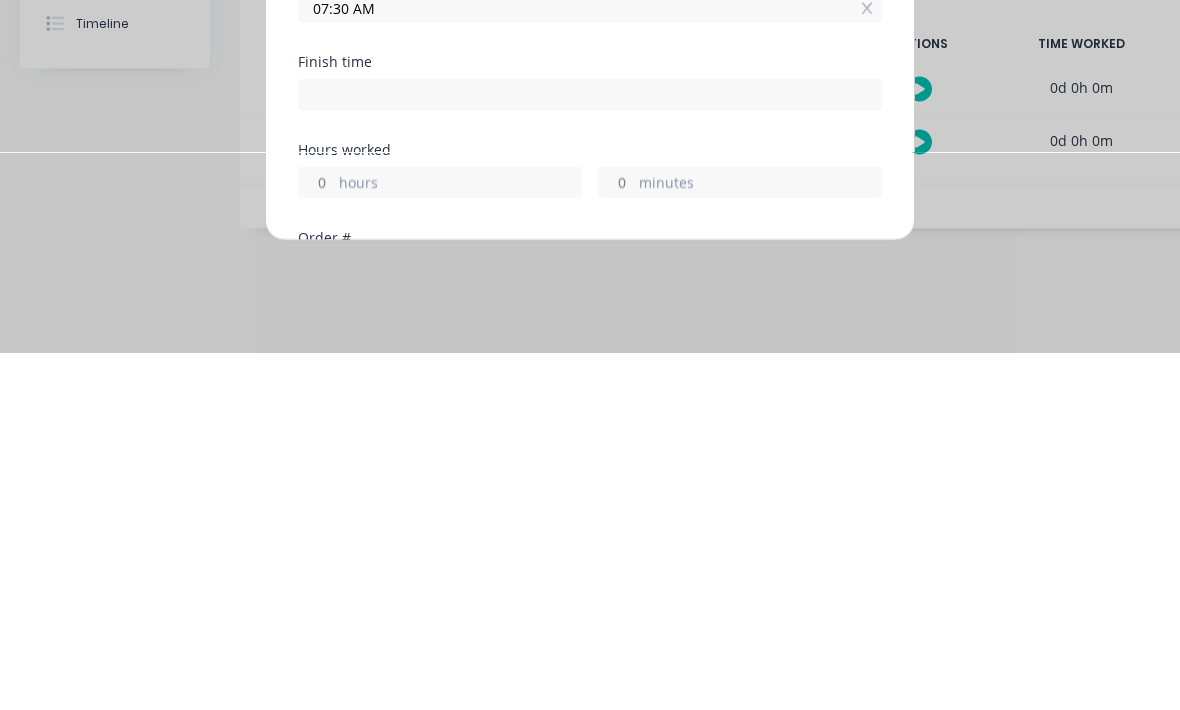 click at bounding box center (590, 451) 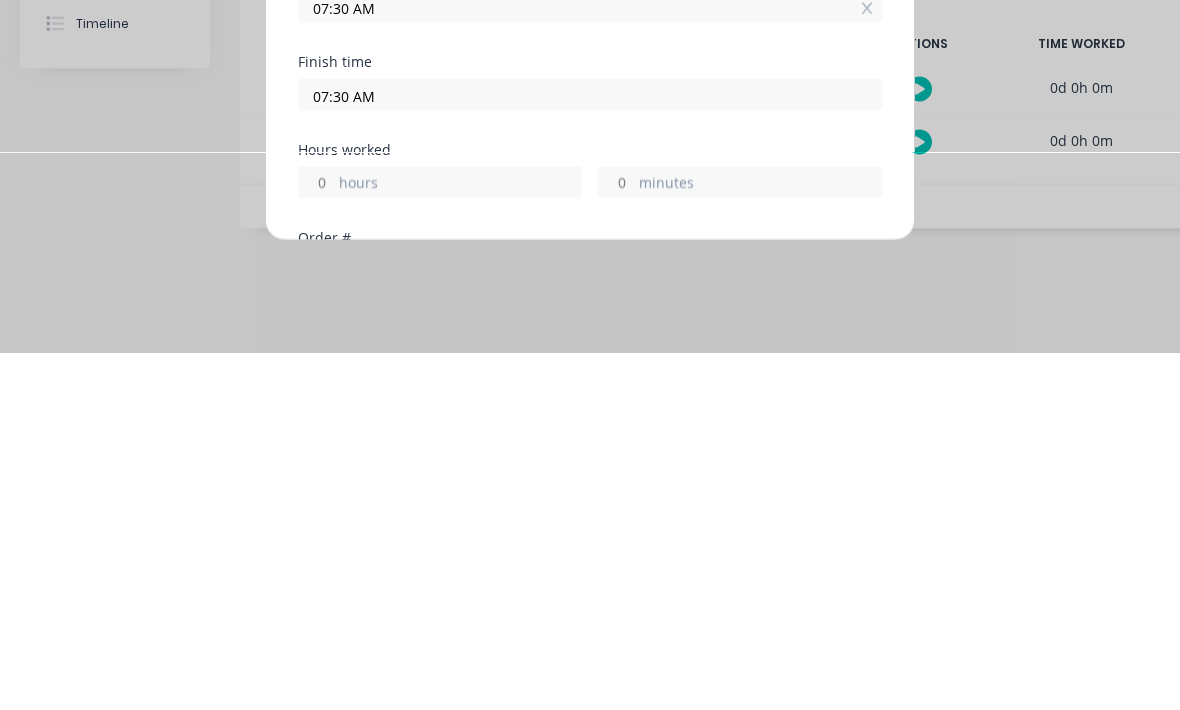 scroll, scrollTop: 0, scrollLeft: 0, axis: both 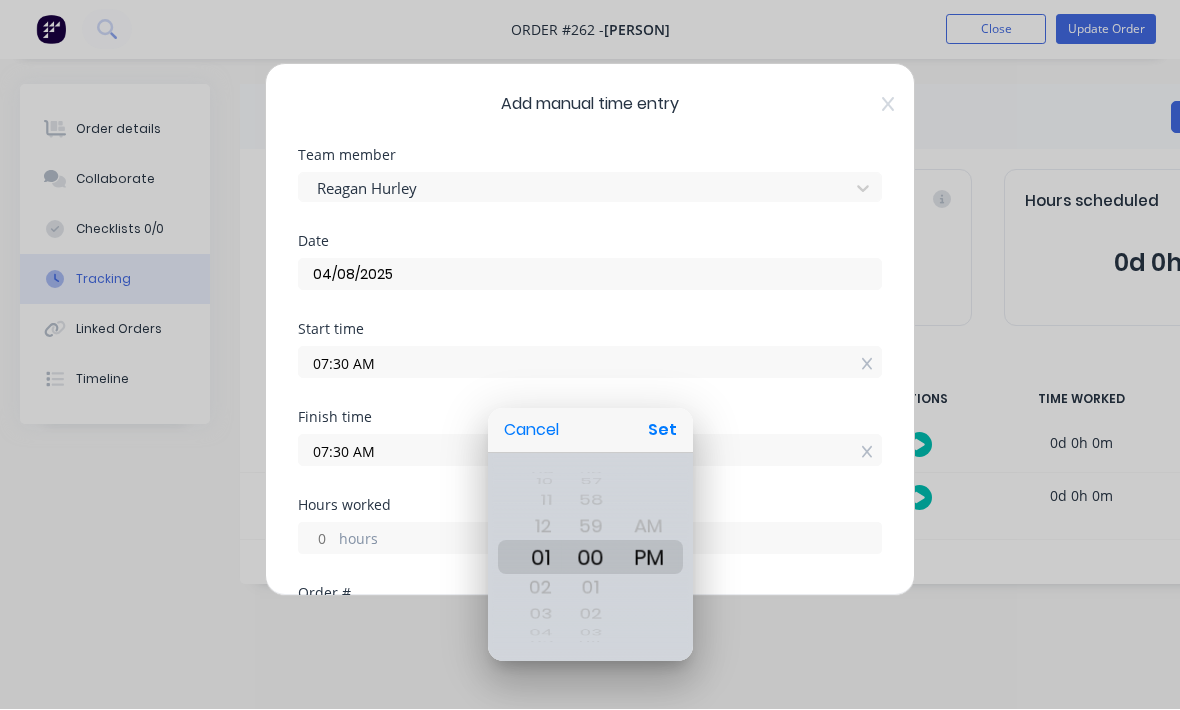 click on "Set" at bounding box center [662, 431] 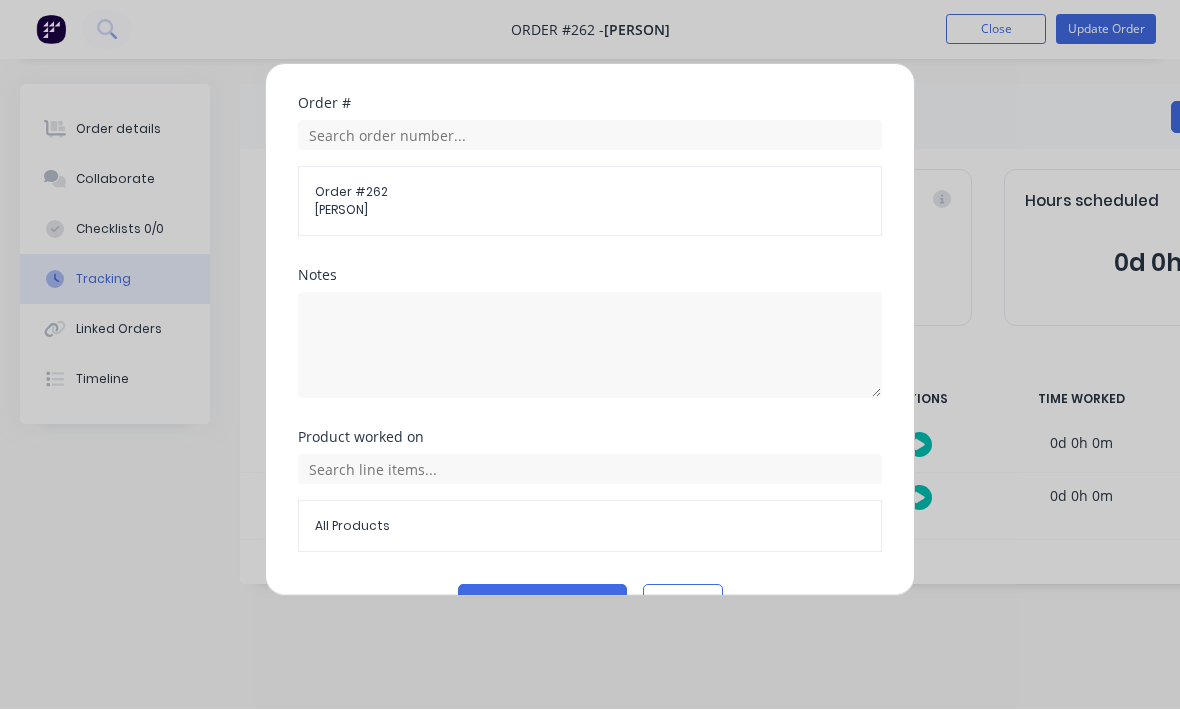 scroll, scrollTop: 490, scrollLeft: 0, axis: vertical 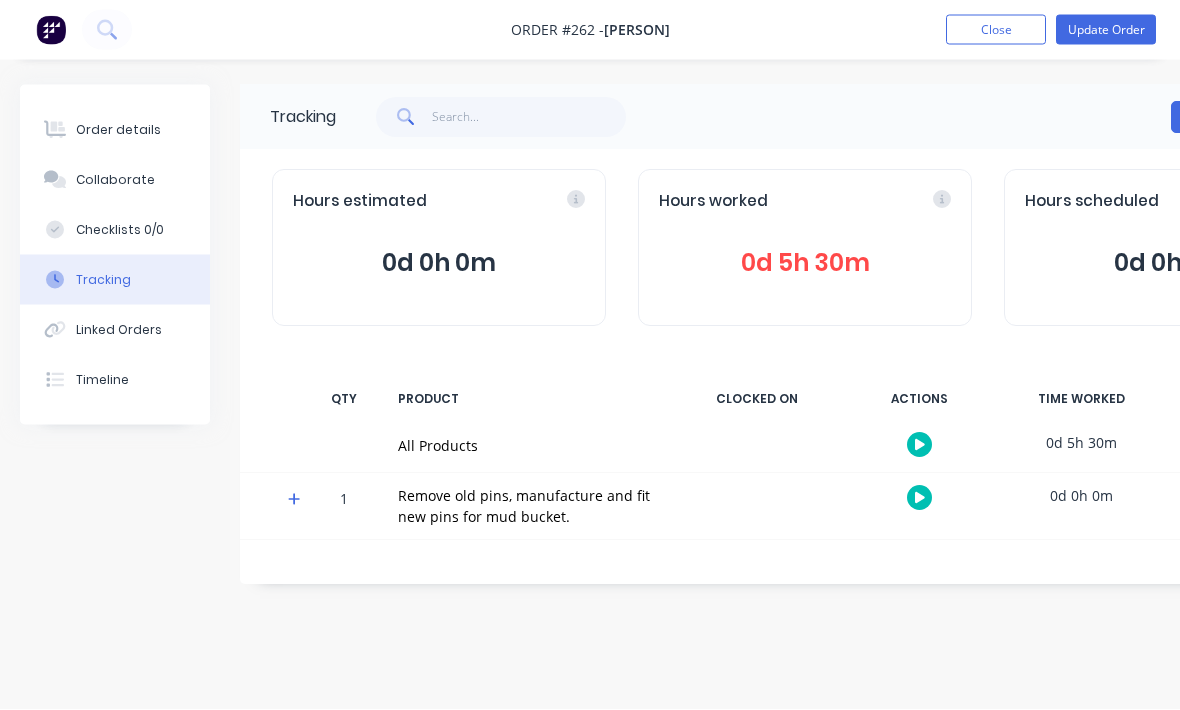 click on "Order details" at bounding box center (118, 130) 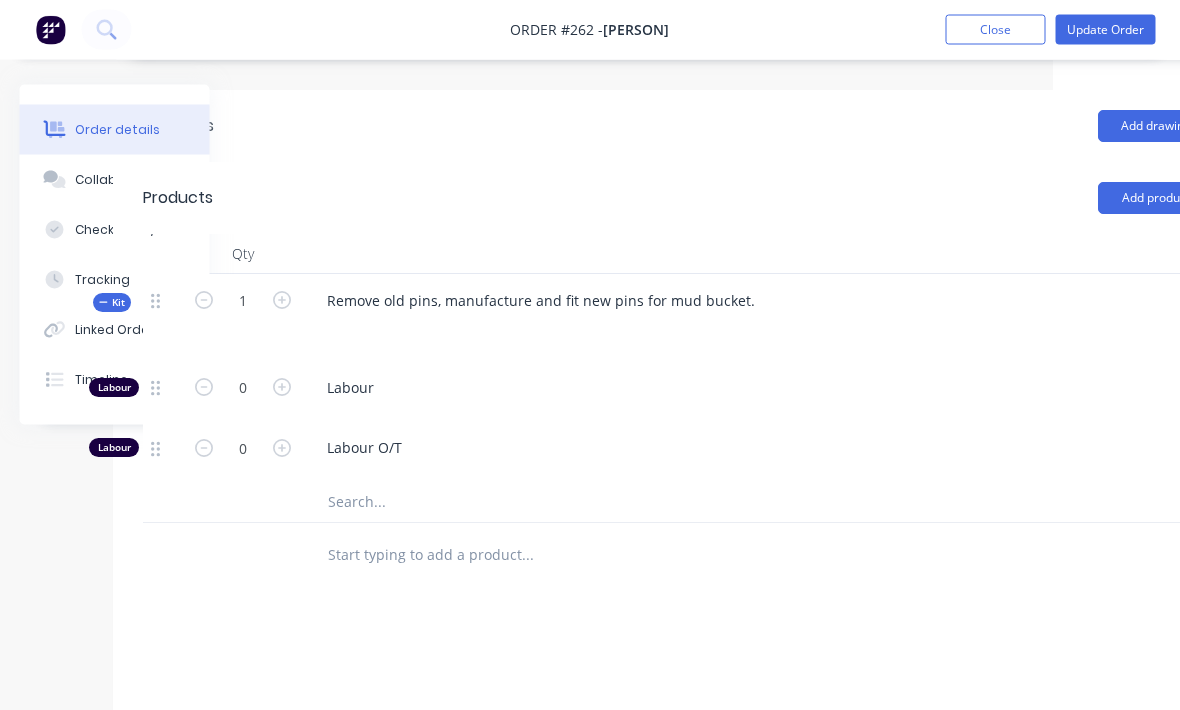 scroll, scrollTop: 498, scrollLeft: 129, axis: both 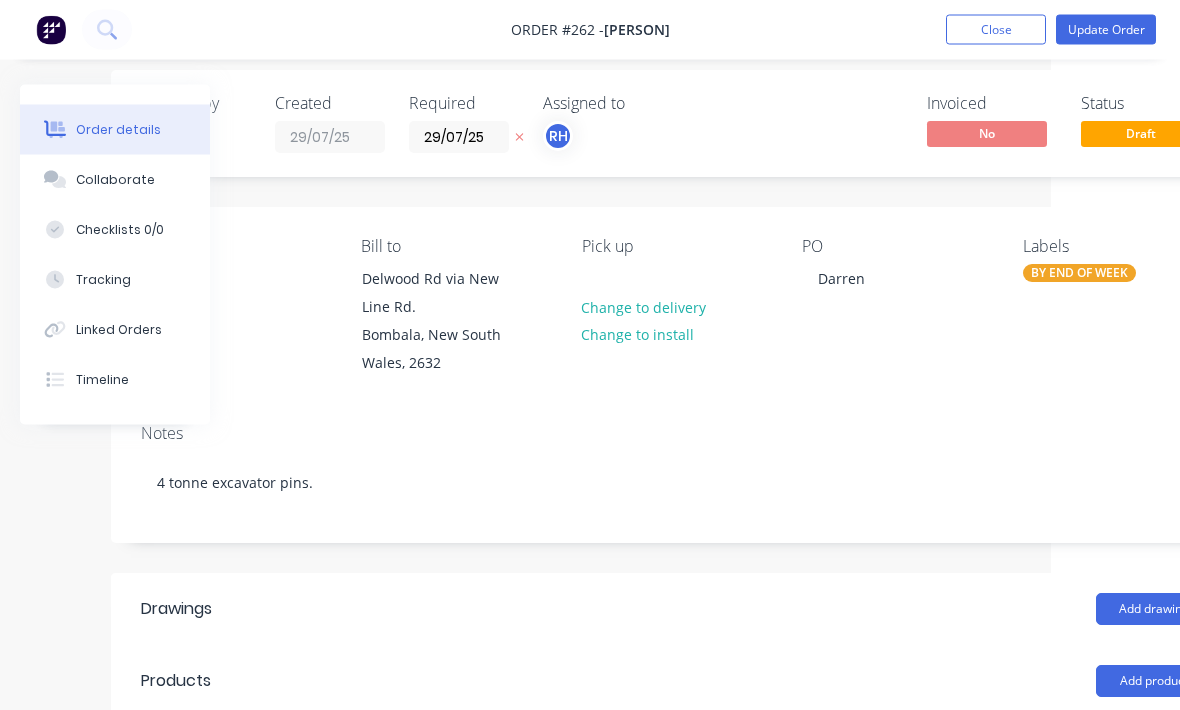 click on "BY END OF WEEK" at bounding box center [1079, 274] 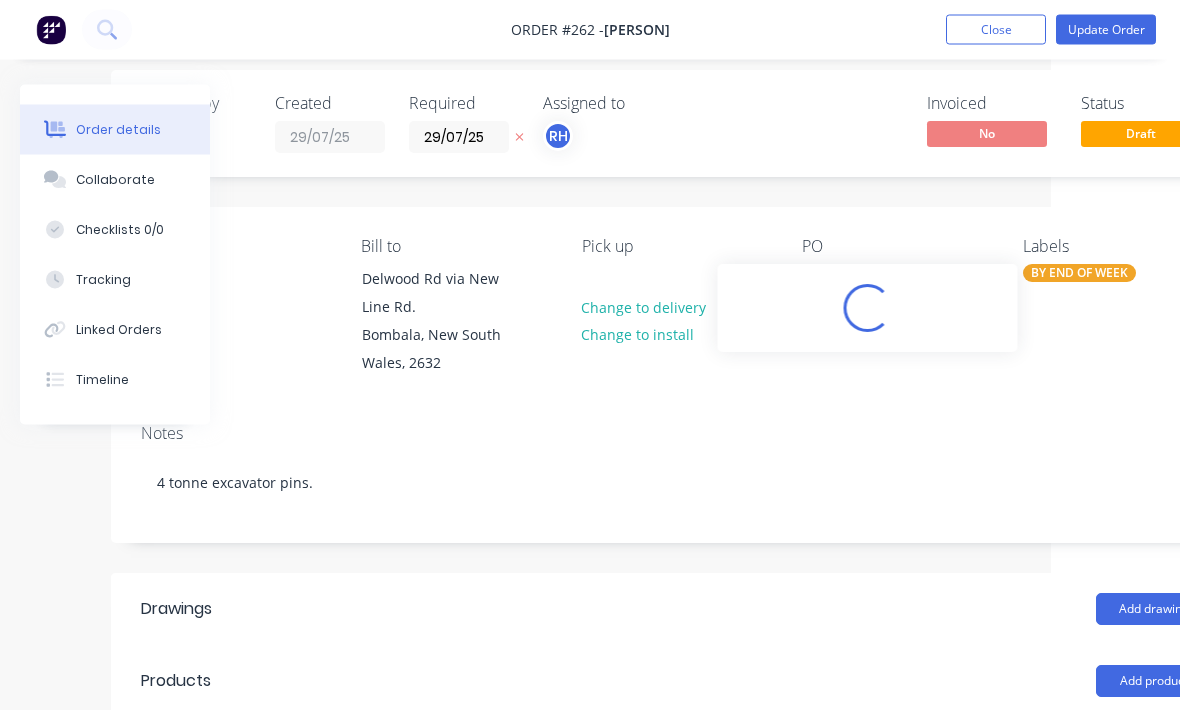 scroll, scrollTop: 15, scrollLeft: 129, axis: both 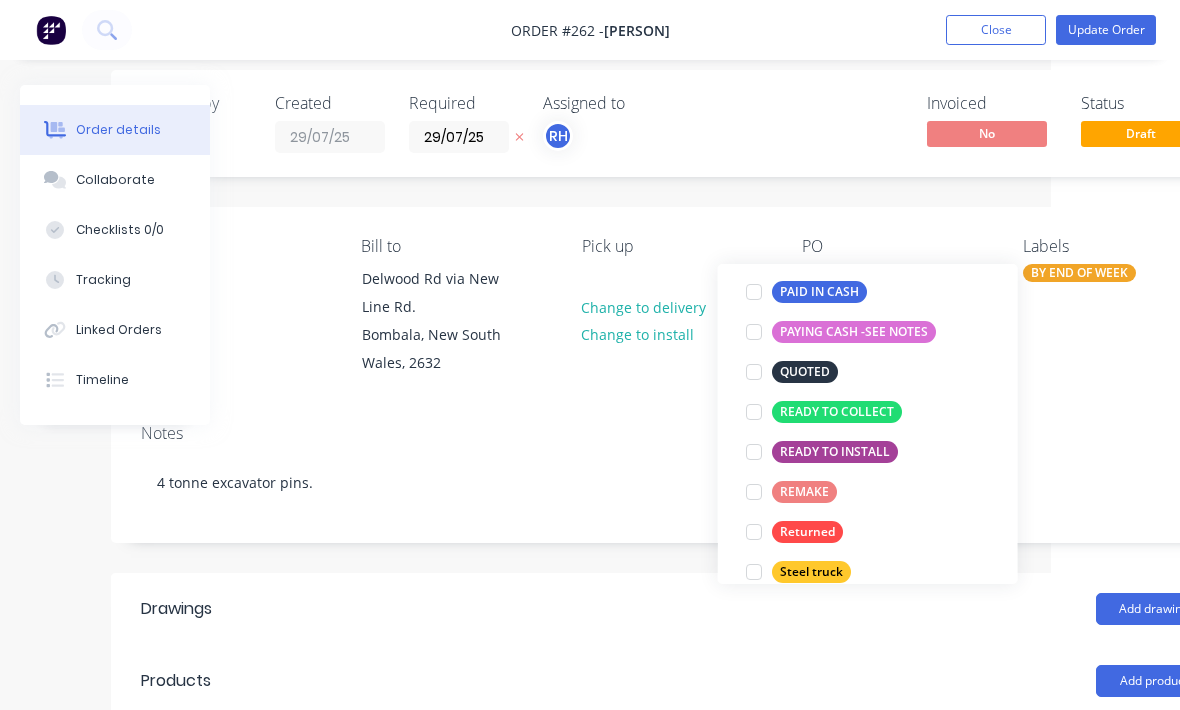 click at bounding box center [754, 412] 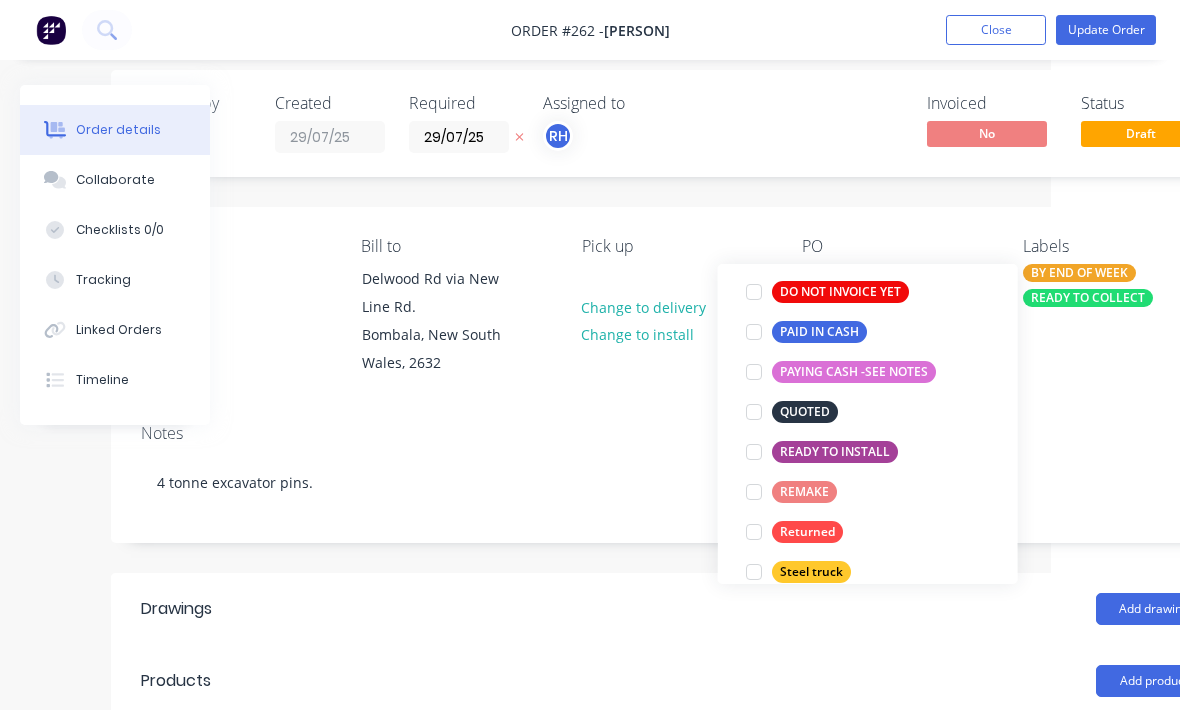 click on "Created by [PERSON] Created [DATE] Required [DATE] Assigned to [PERSON] Invoiced No Status Draft Contact [PERSON] [PHONE] [EMAIL] Bill to [STREET] via [STREET].  [CITY], [STATE], [POSTAL_CODE] Pick up Change to delivery Change to install PO [PERSON] Labels BY END OF WEEK READY TO COLLECT Notes 4 tonne excavator pins. Drawings Add drawing   Products Add product     Qty  Kit 1 Remove old pins, manufacture and fit new pins for mud bucket.   Labour 0 Labour    Labour 0 Labour O/T    Labour $[PRICE] Sub total $[PRICE] Margin $[PRICE]  ( [PERCENTAGE] %) Tax $[PRICE] Total $[PRICE]" at bounding box center (676, 733) 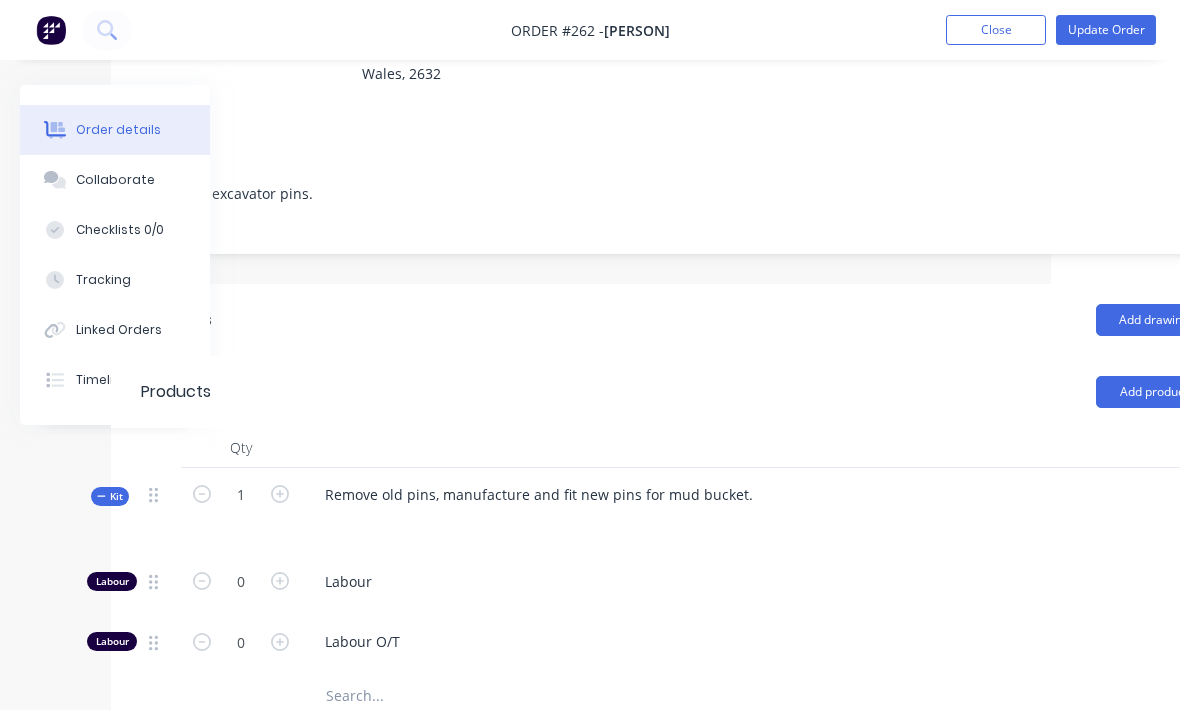 scroll, scrollTop: 316, scrollLeft: 129, axis: both 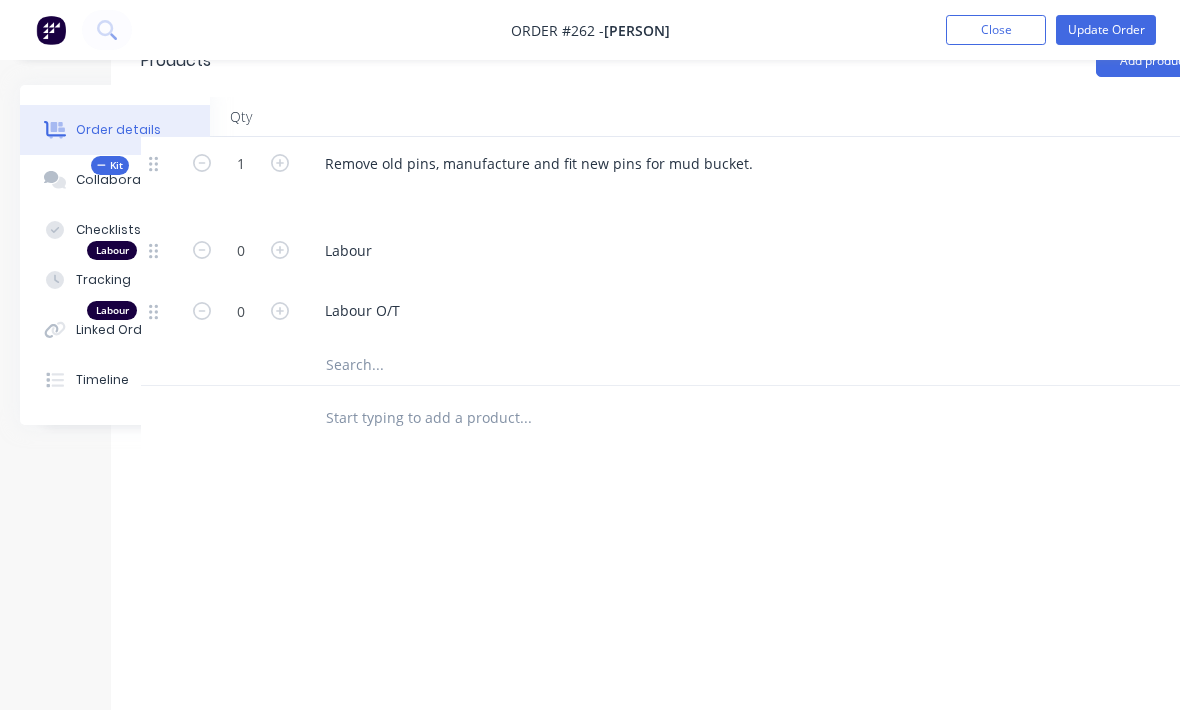 click at bounding box center (525, 418) 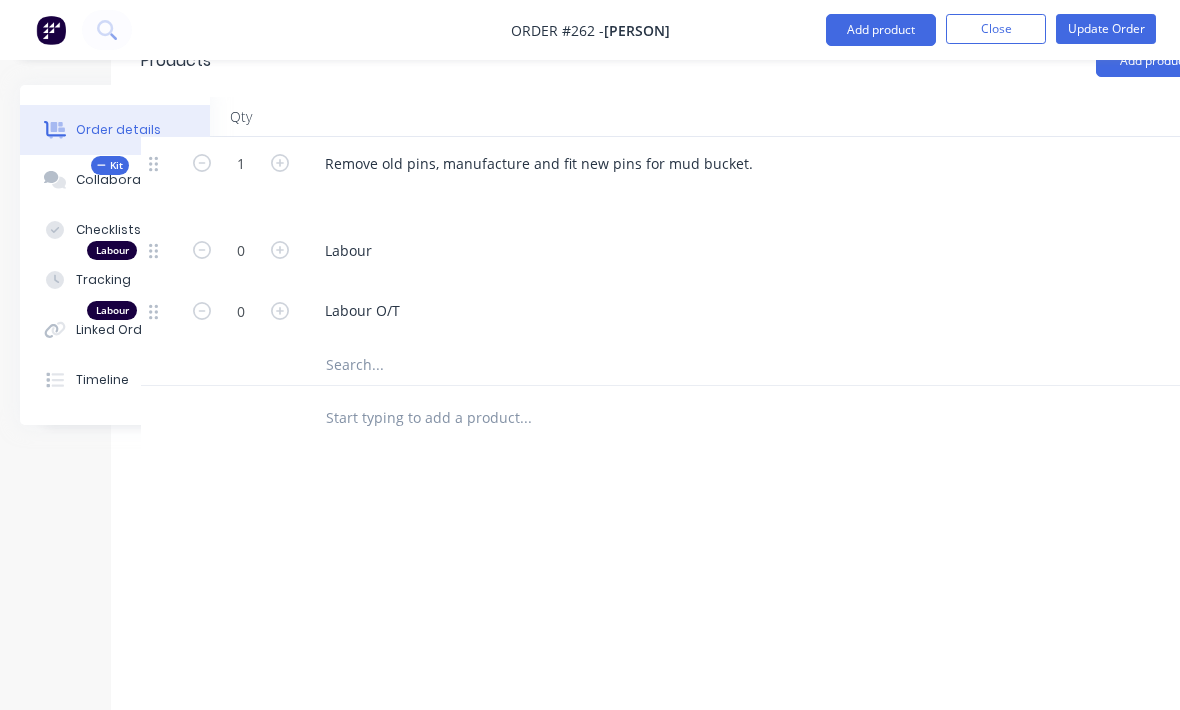 scroll, scrollTop: 635, scrollLeft: 64, axis: both 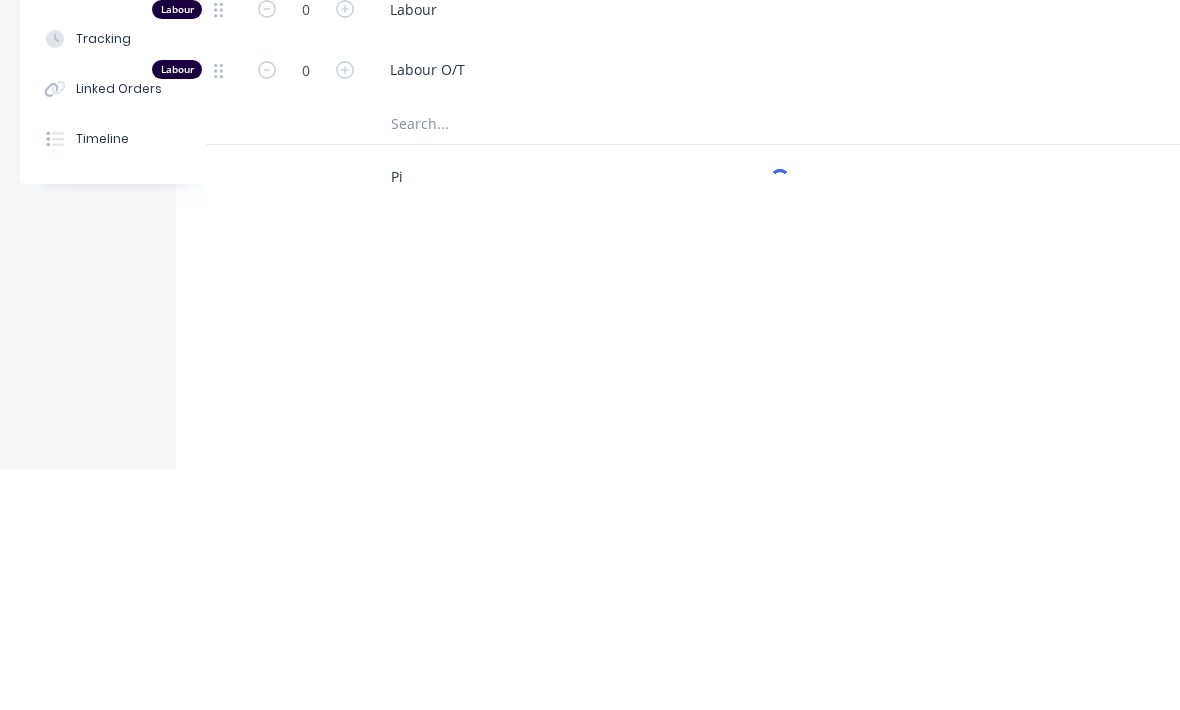 type on "P" 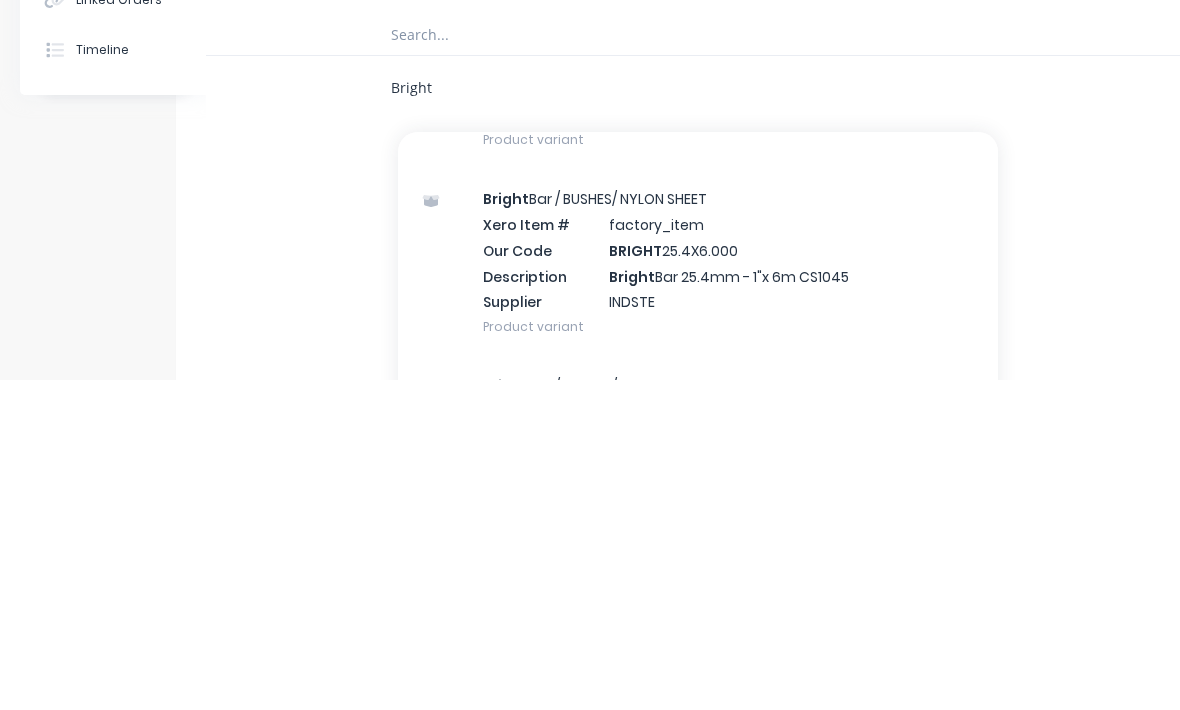 scroll, scrollTop: 1596, scrollLeft: 0, axis: vertical 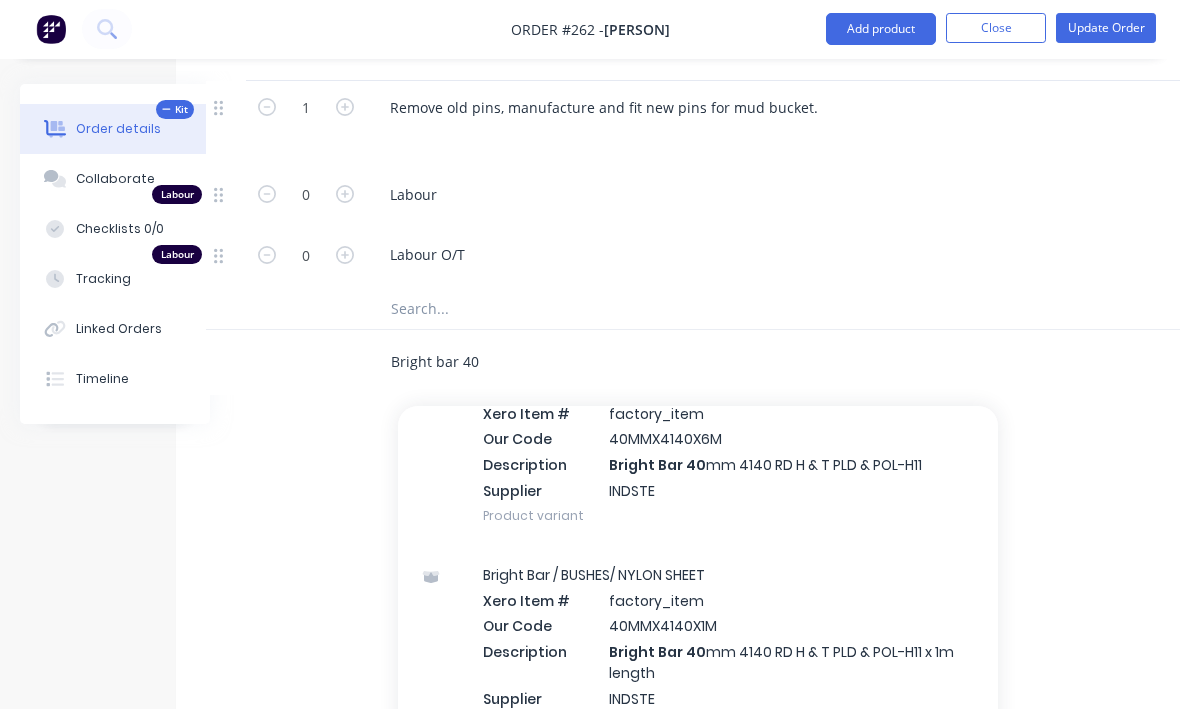 type on "Bright bar 40" 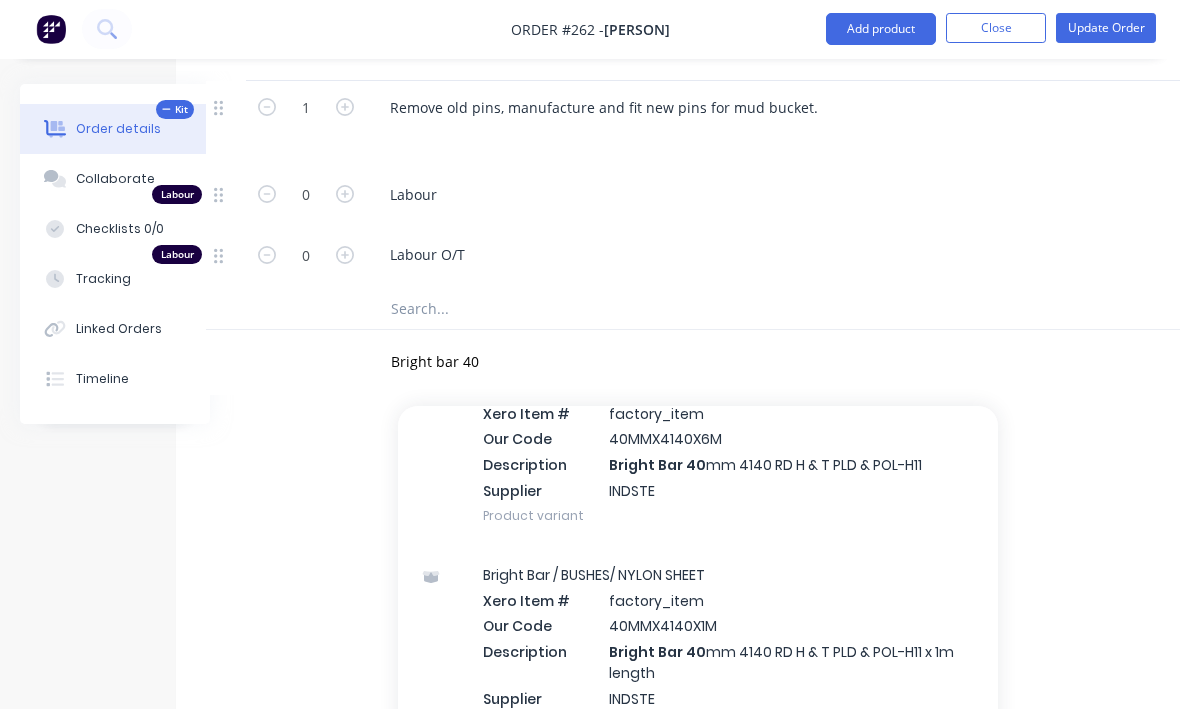 click on "Bright Bar / BUSHES/ NYLON SHEET Xero   Item # factory_item Our Code 40MMX4140X1M Description Bright Bar 40 mm 4140 RD H  & T PLD  & POL-H11 x 1m length Supplier INDSTE Product variant" at bounding box center [698, 650] 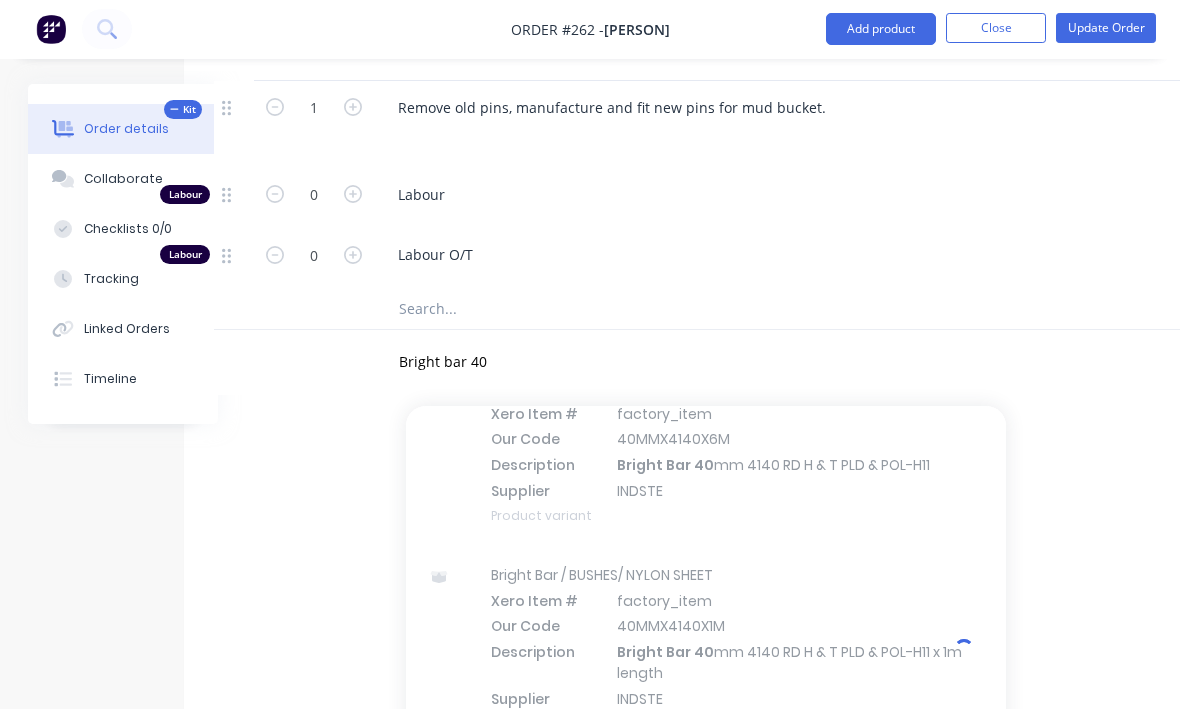 type 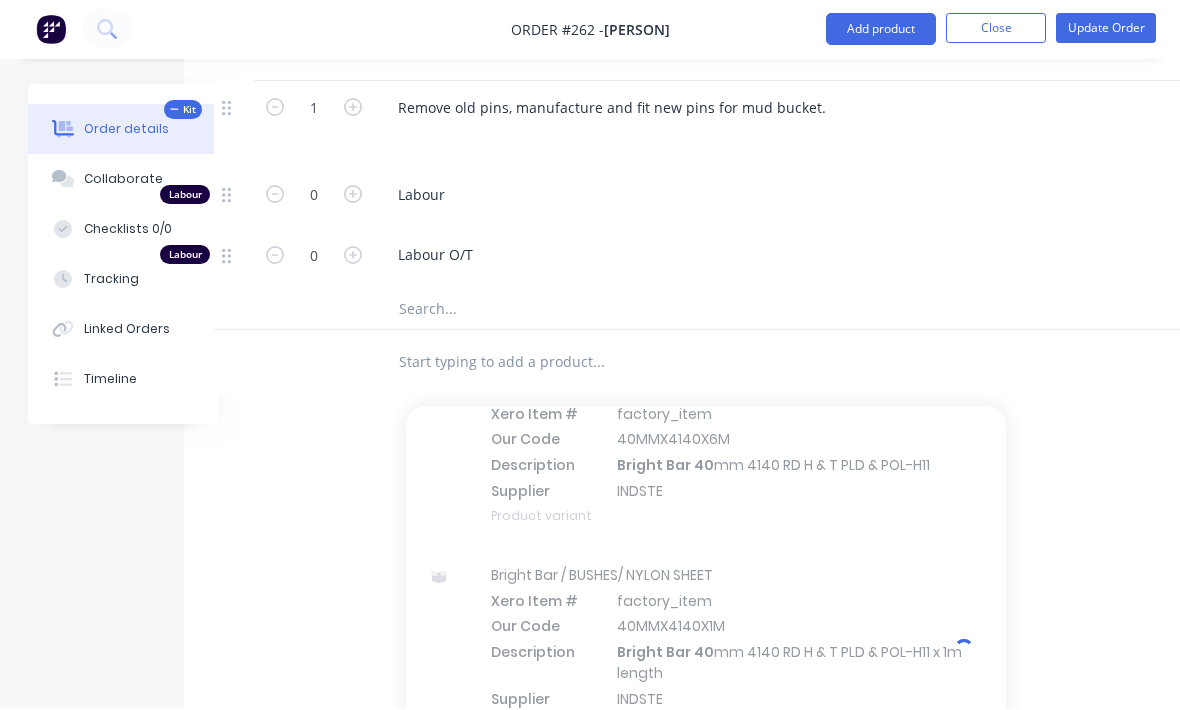 scroll, scrollTop: 691, scrollLeft: 64, axis: both 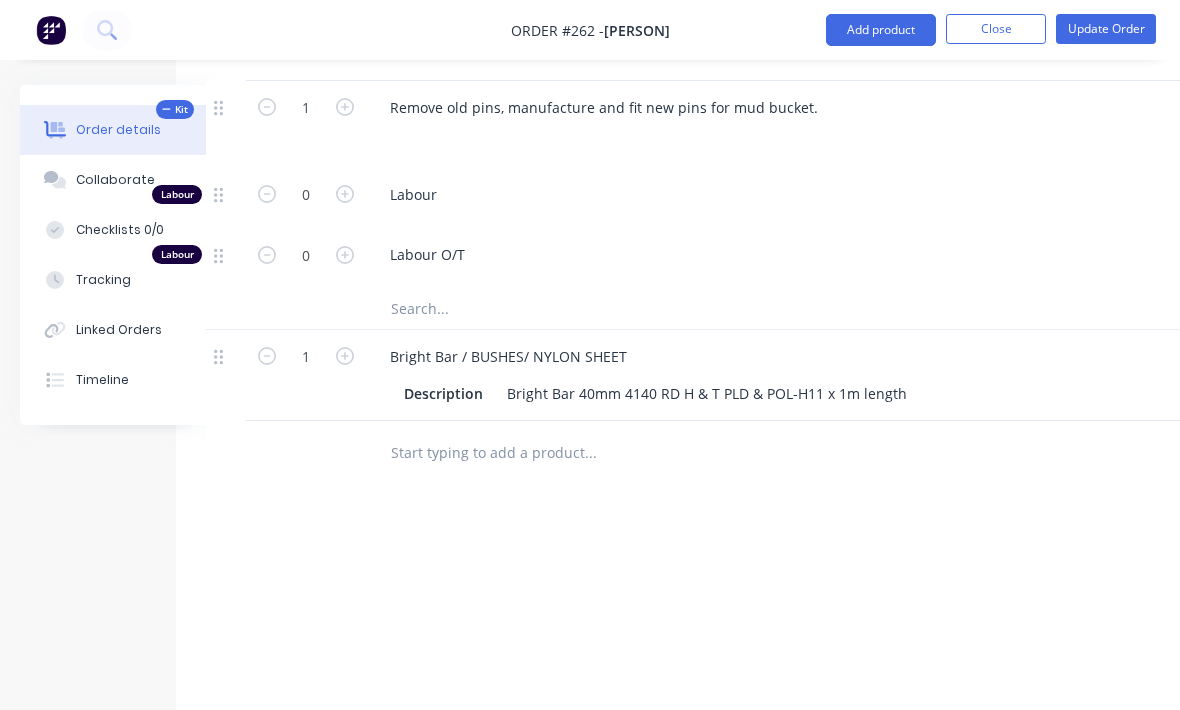 click at bounding box center (267, 354) 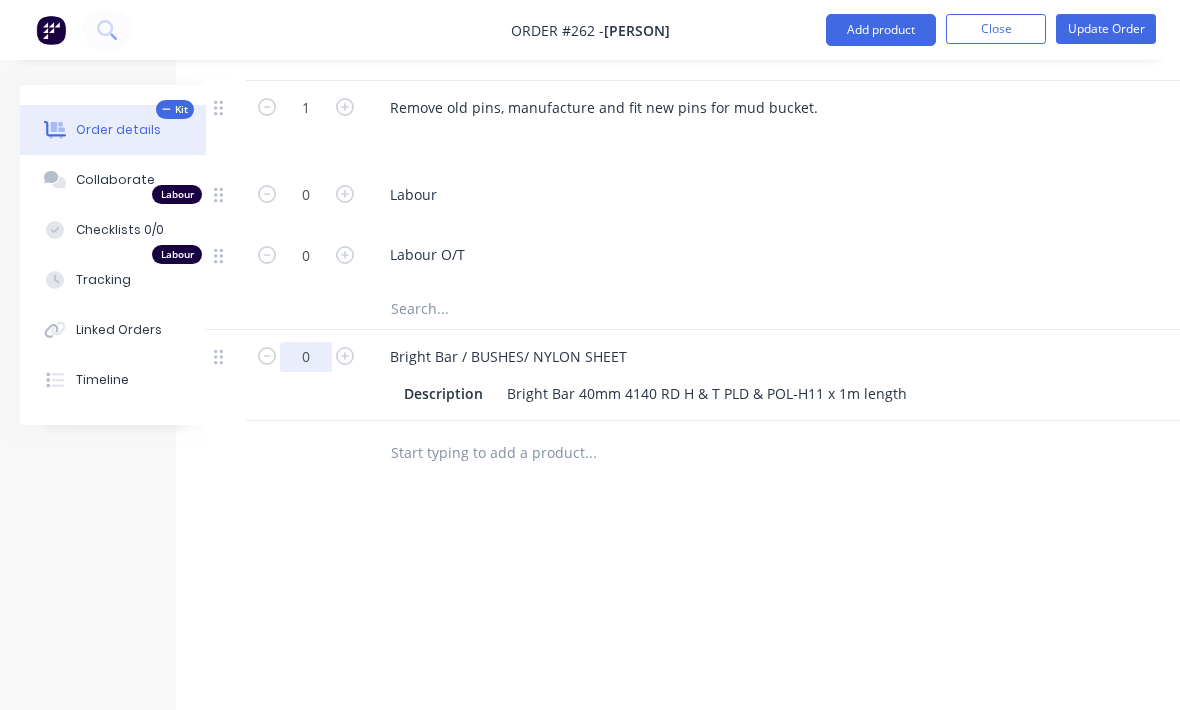 click on "0" at bounding box center [306, 108] 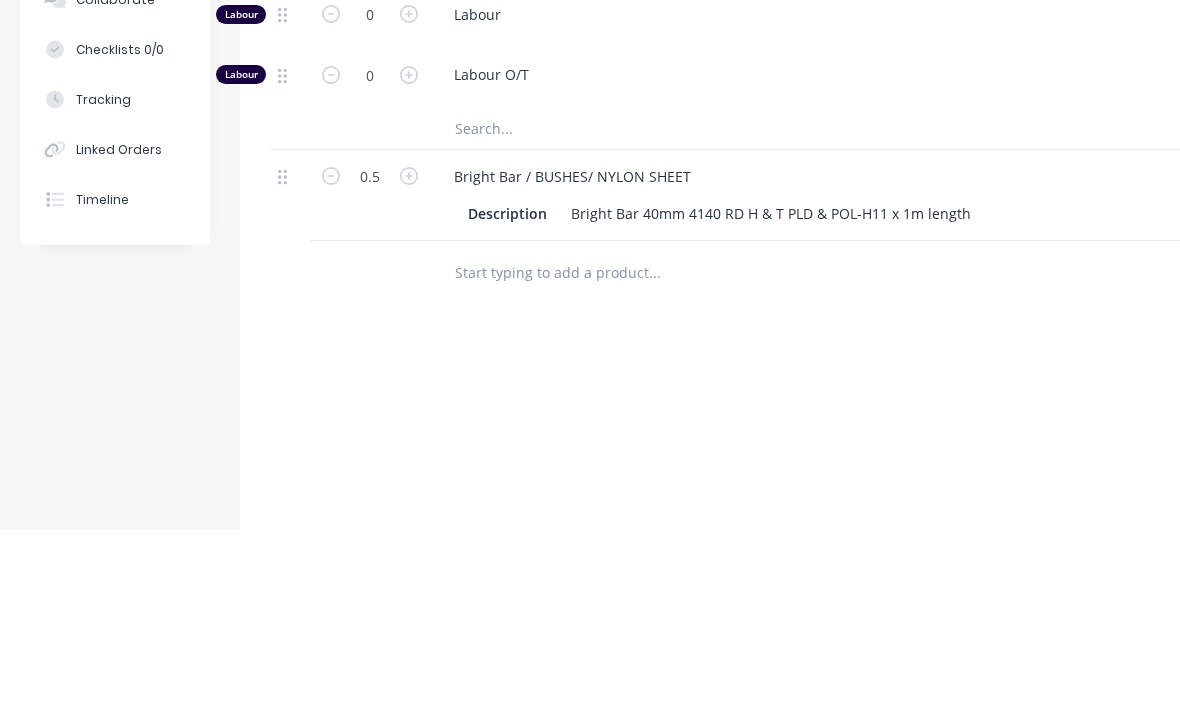 scroll, scrollTop: 756, scrollLeft: 0, axis: vertical 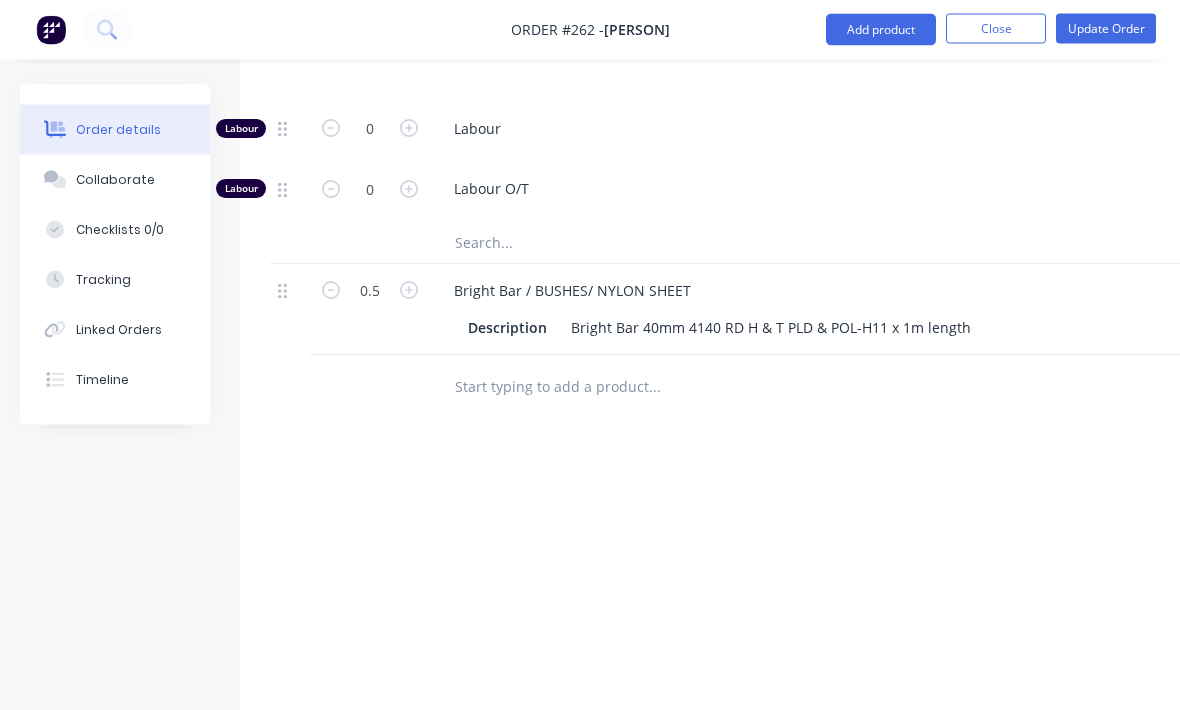 click on "Labour $0.00 Sub total $0.00 Margin $0.00  ( 0.00 %) Tax $0.00 Total $0.00" at bounding box center [805, 601] 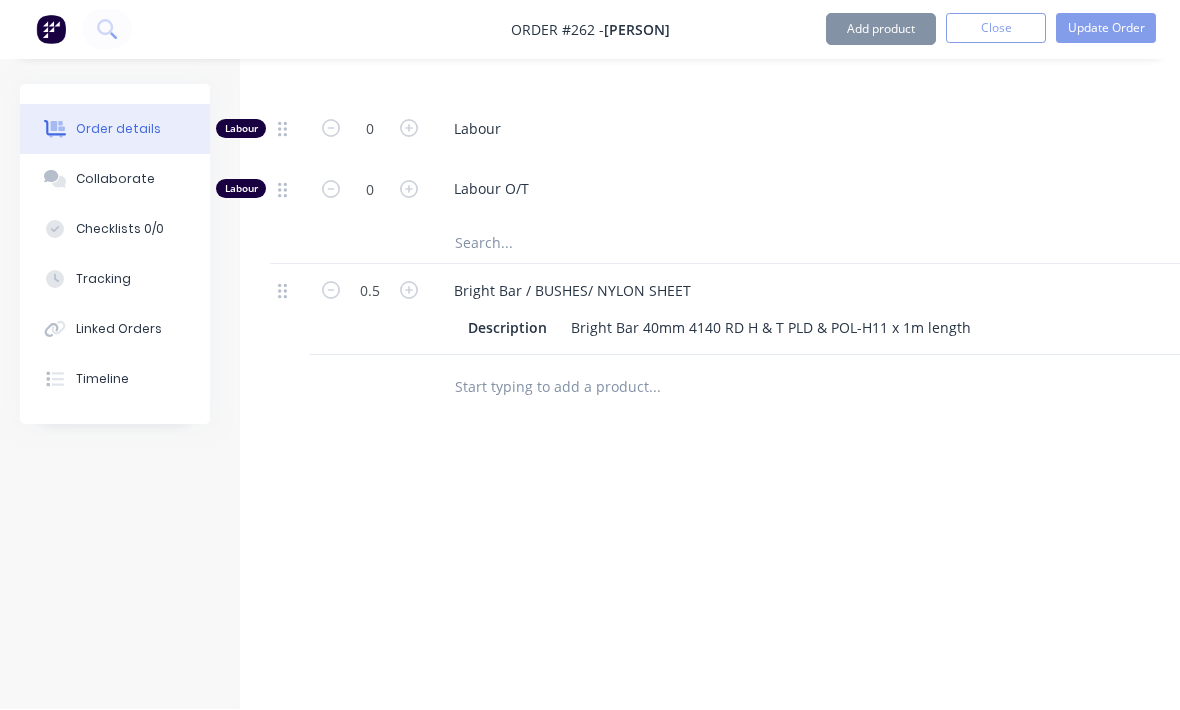 click on "Labour O/T" at bounding box center [830, 193] 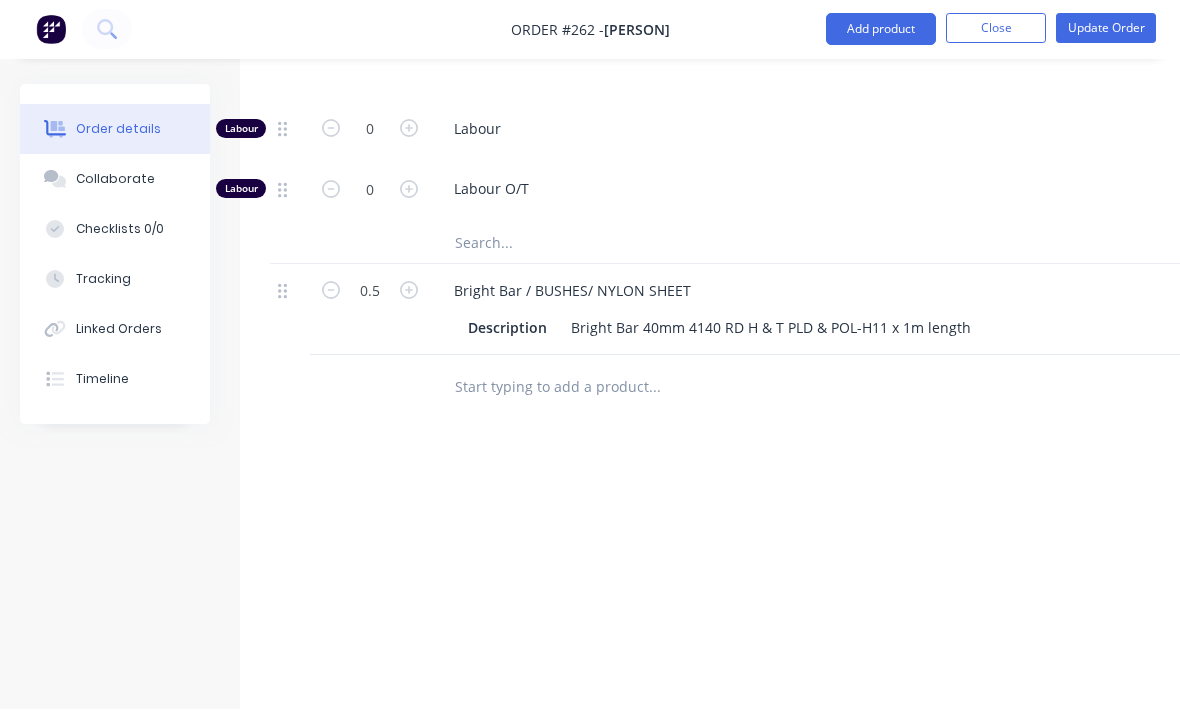 scroll, scrollTop: 756, scrollLeft: 0, axis: vertical 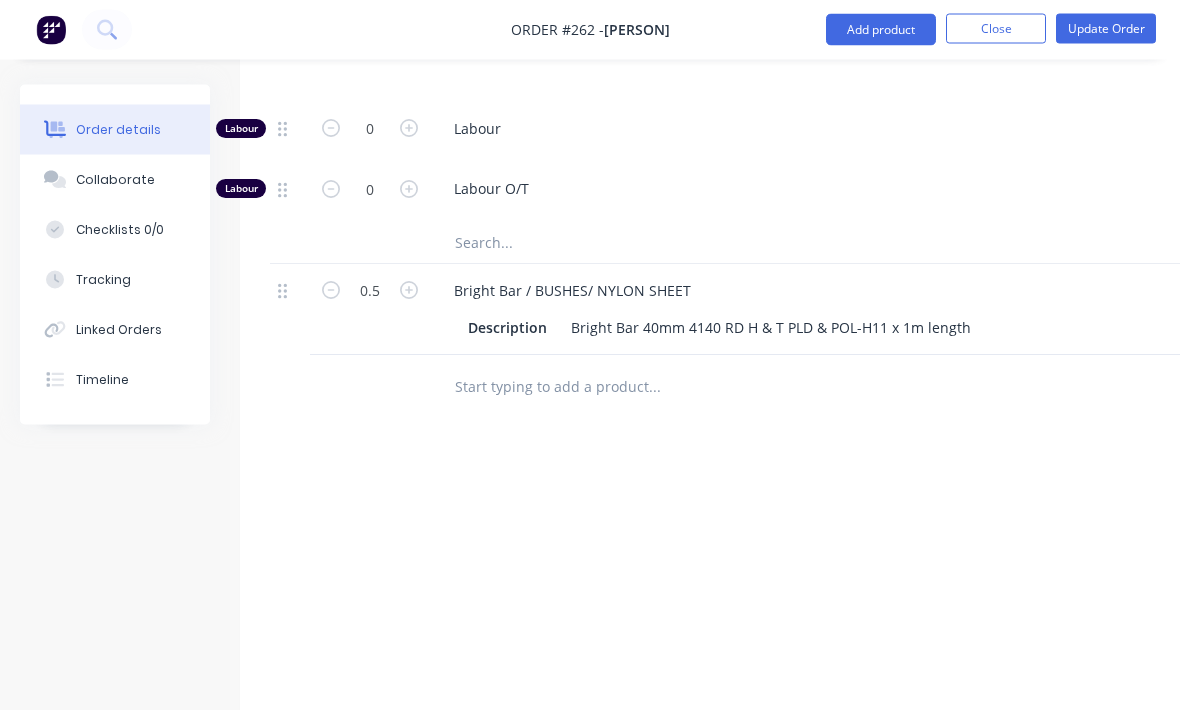 click at bounding box center (738, 388) 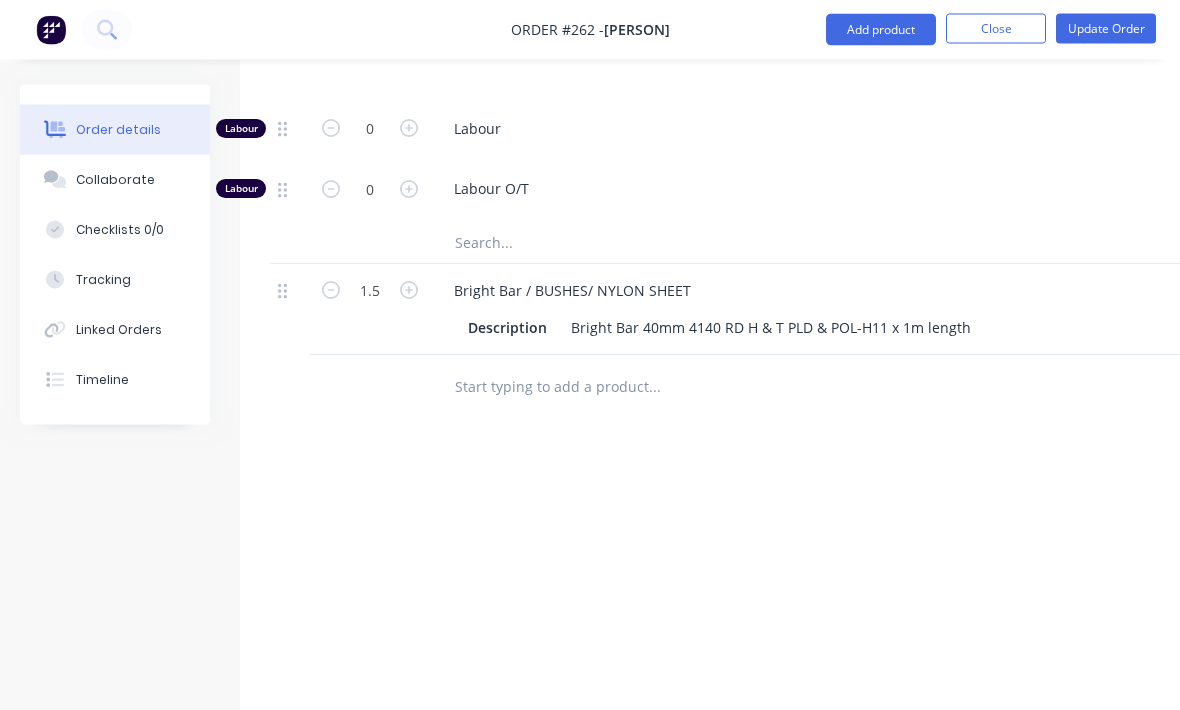 scroll, scrollTop: 756, scrollLeft: 0, axis: vertical 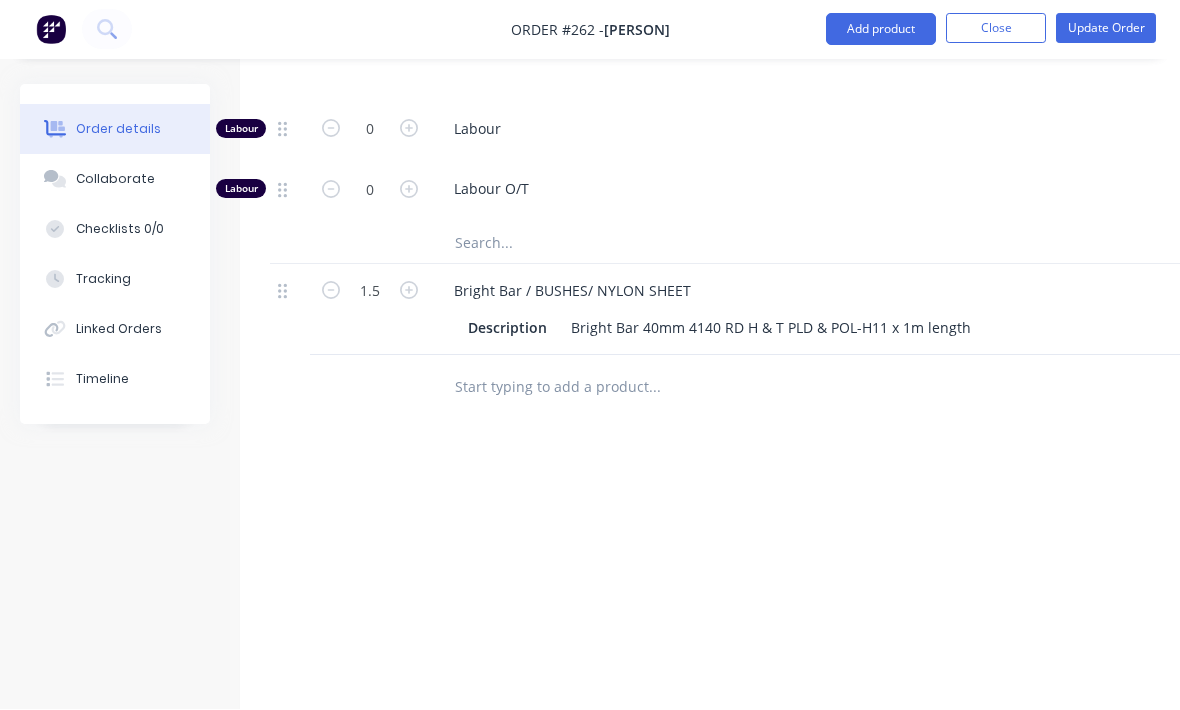click 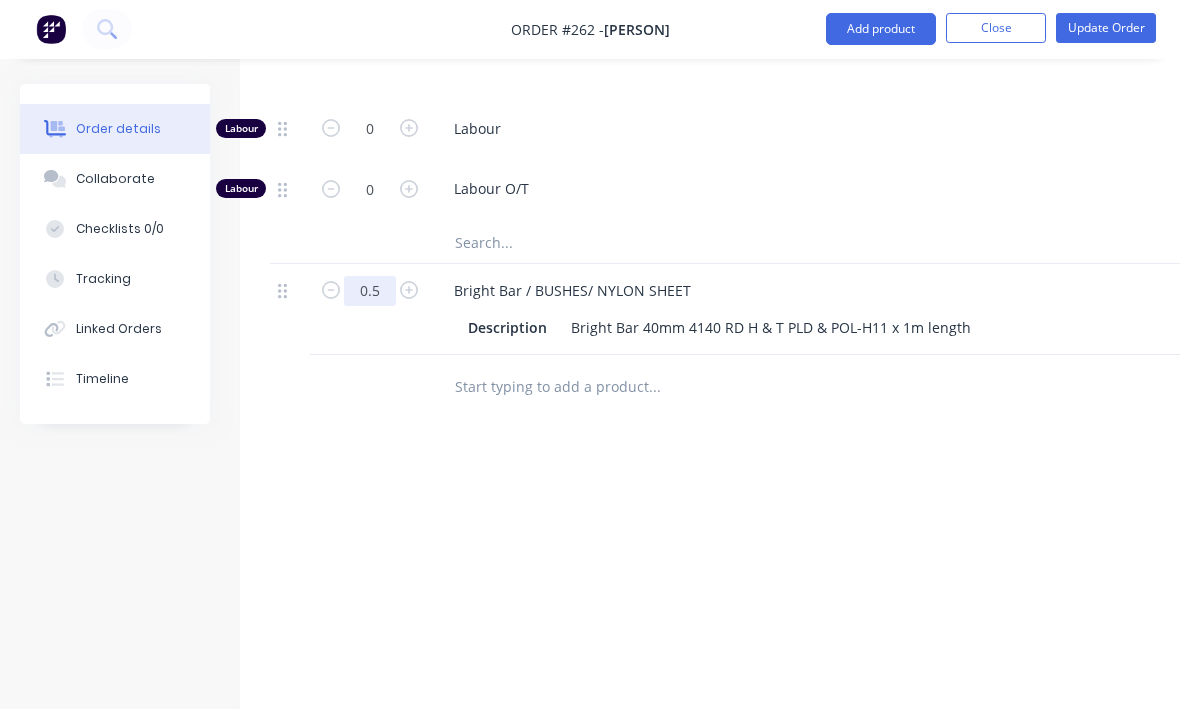 click on "0.5" at bounding box center (370, 43) 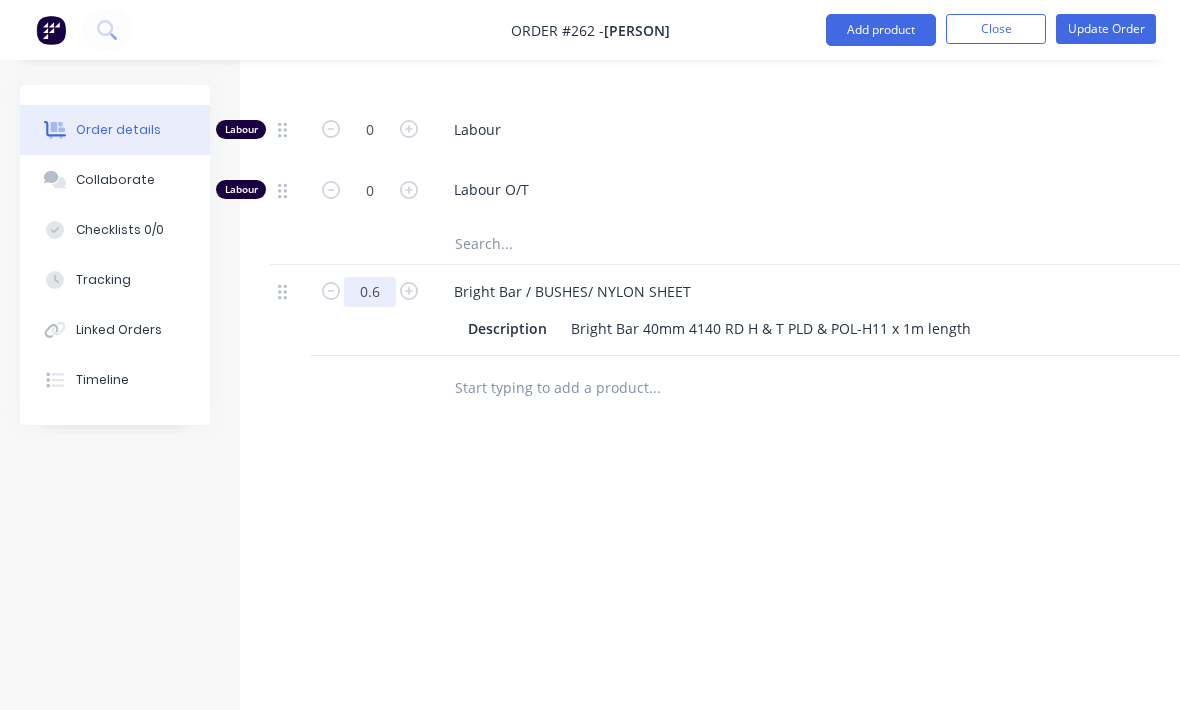 type on "0.6" 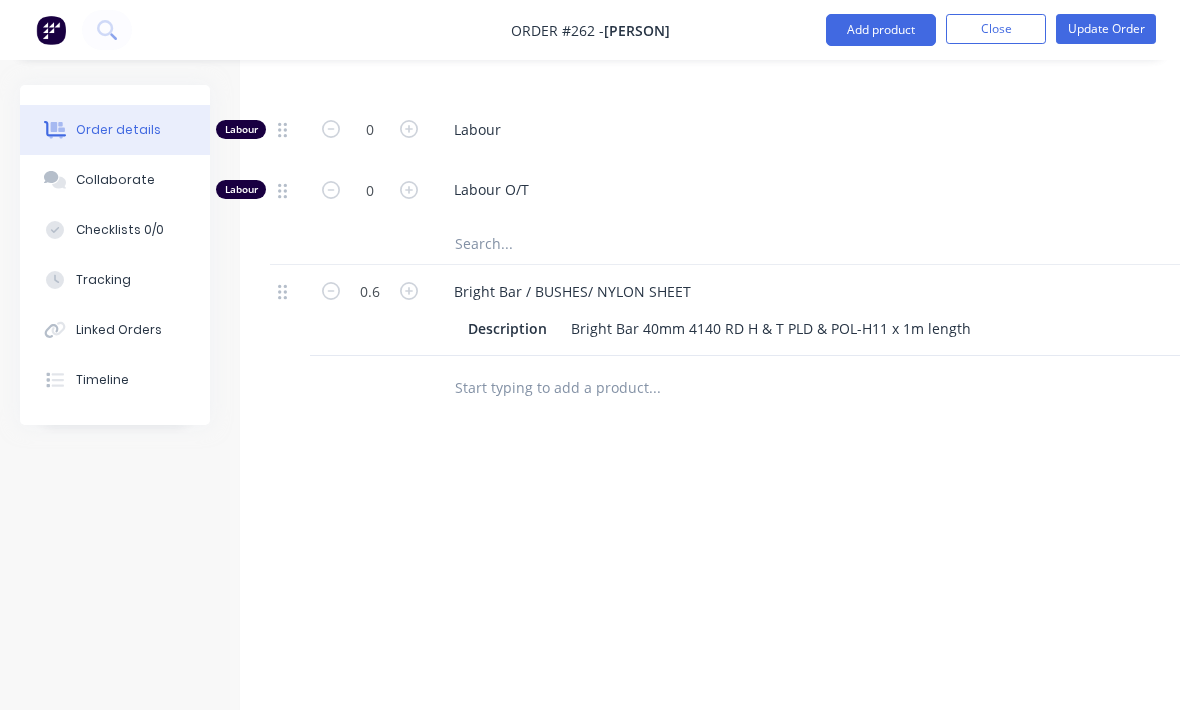 click on "Labour O/T" at bounding box center (830, 193) 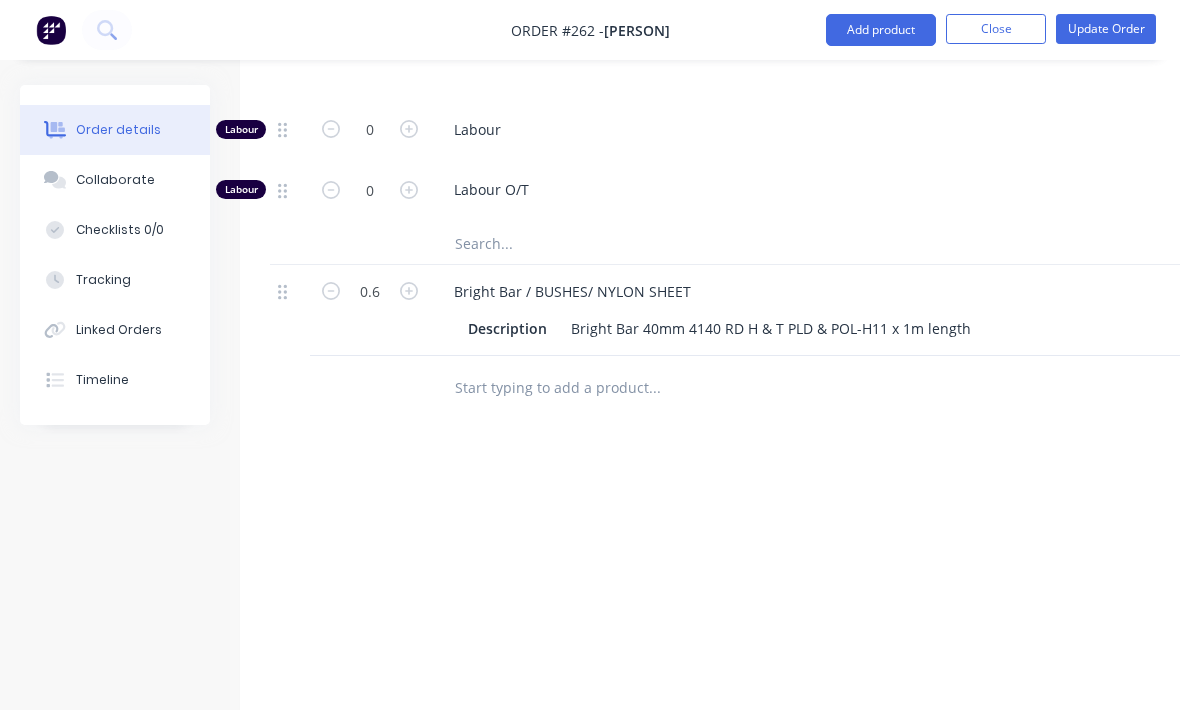 click on "Update Order" at bounding box center [1106, 29] 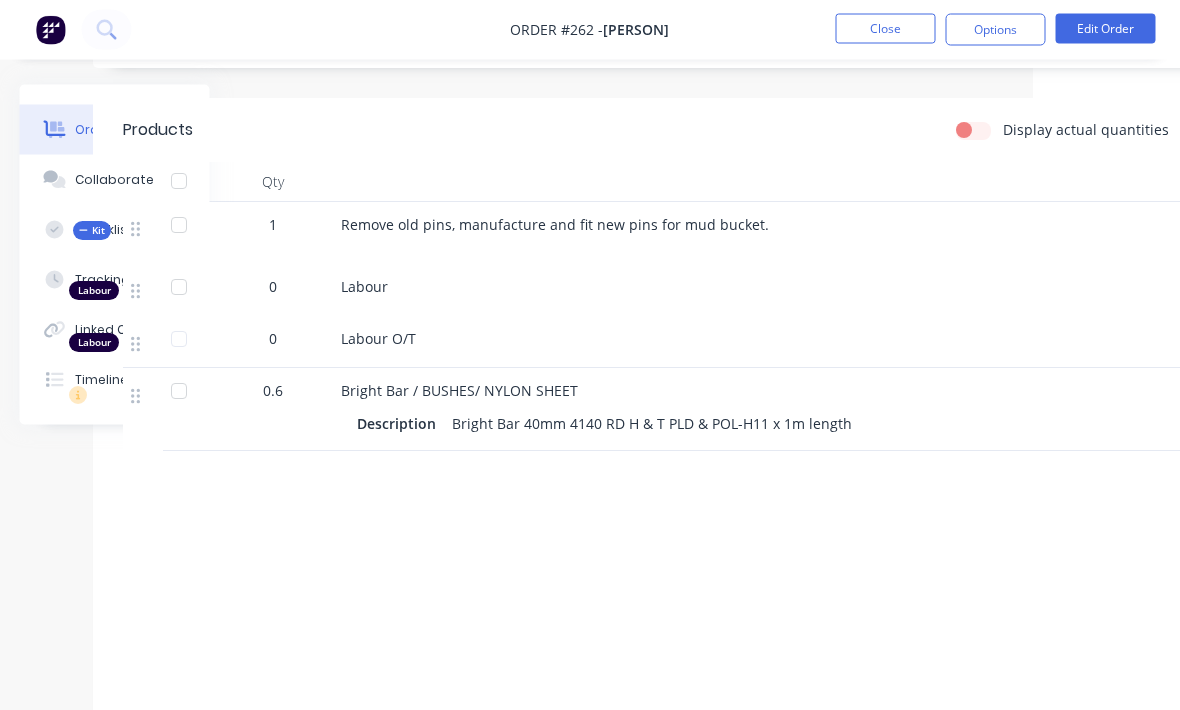 scroll, scrollTop: 485, scrollLeft: 147, axis: both 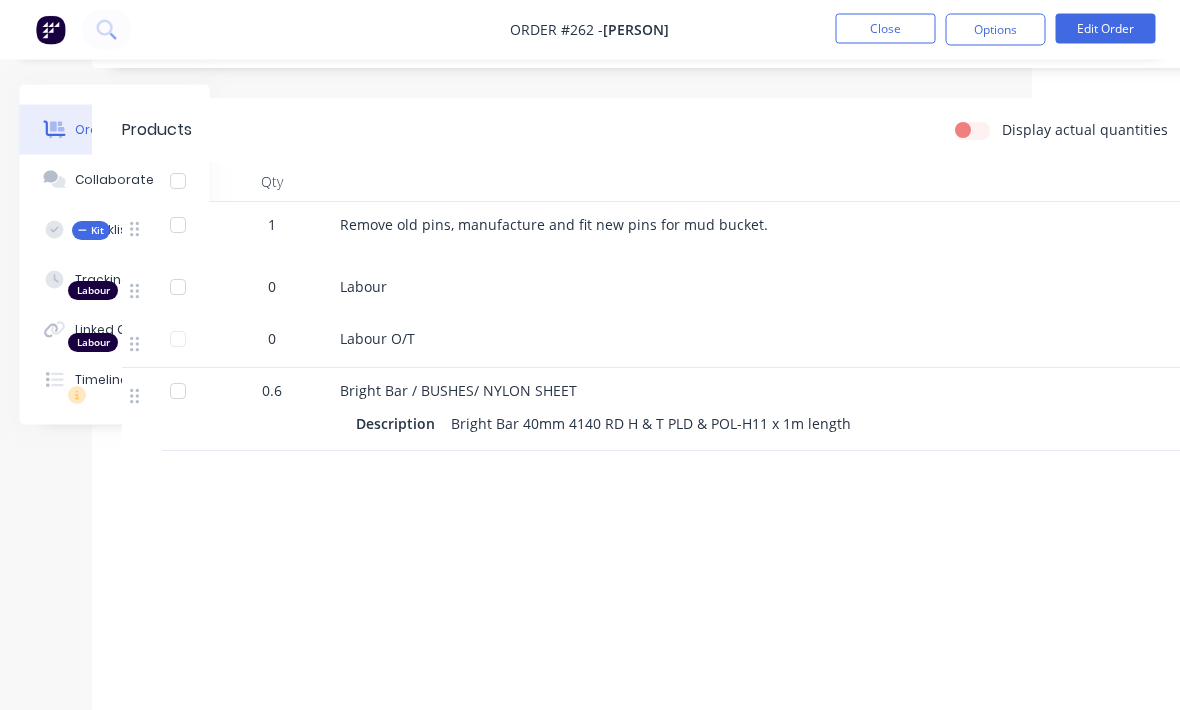 click on "Options" at bounding box center (996, 30) 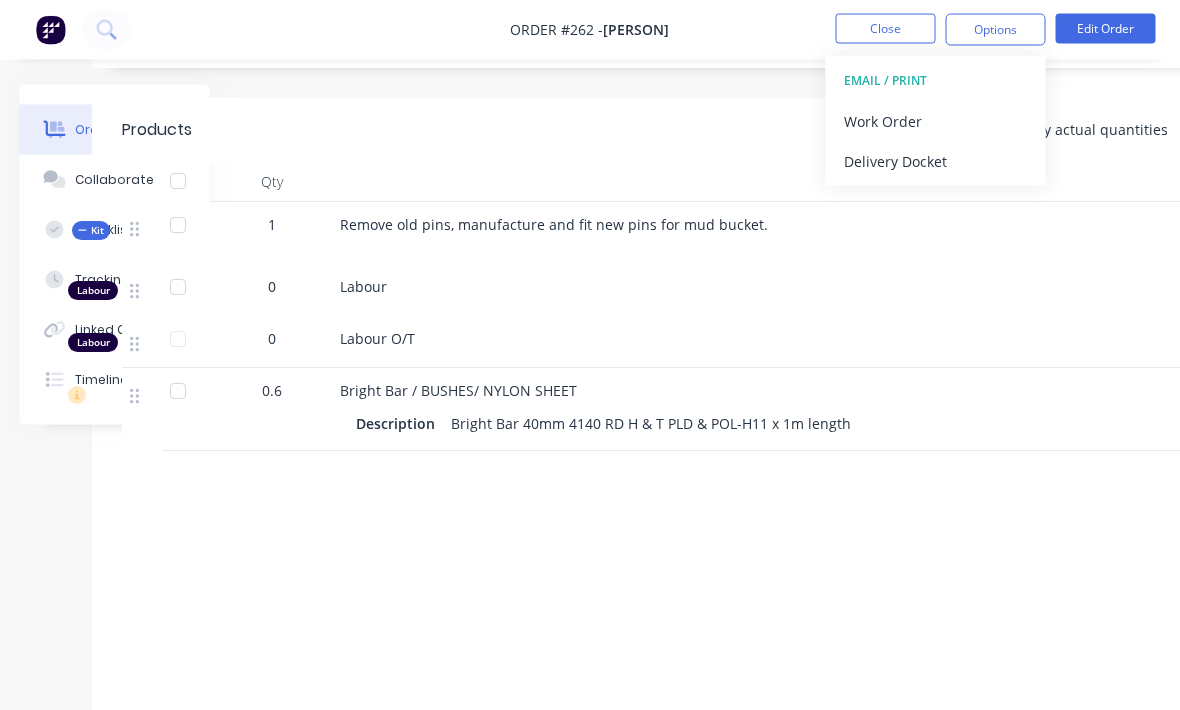 scroll, scrollTop: 486, scrollLeft: 148, axis: both 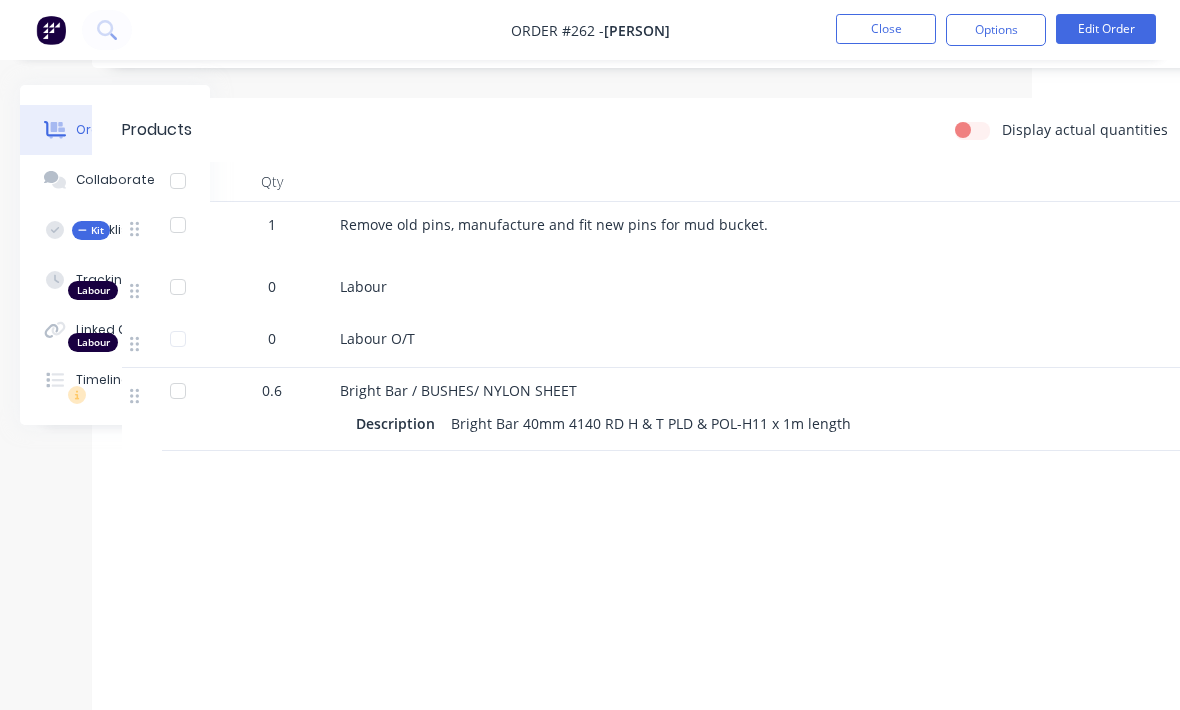 click on "Created by [NAME] Created 29/07/25 Required 29/07/25 Assigned to [NAME] Invoiced No Status IN PRODUCTION Contact [NAME] 0419 882 195 [EMAIL] Bill to [STREET], [CITY], [STATE], [ZIP] Pick up PO [NAME] Labels BY END OF WEEK READY TO COLLECT Notes 4 tonne excavator pins. Products Display actual quantities Qty Kit 1 Remove old pins, manufacture and fit new pins for mud bucket. Labour $0.00 Sub total $47.88 Margin $11.88 ( 24.81 %) Tax $4.79 Total $52.67" at bounding box center [657, 188] 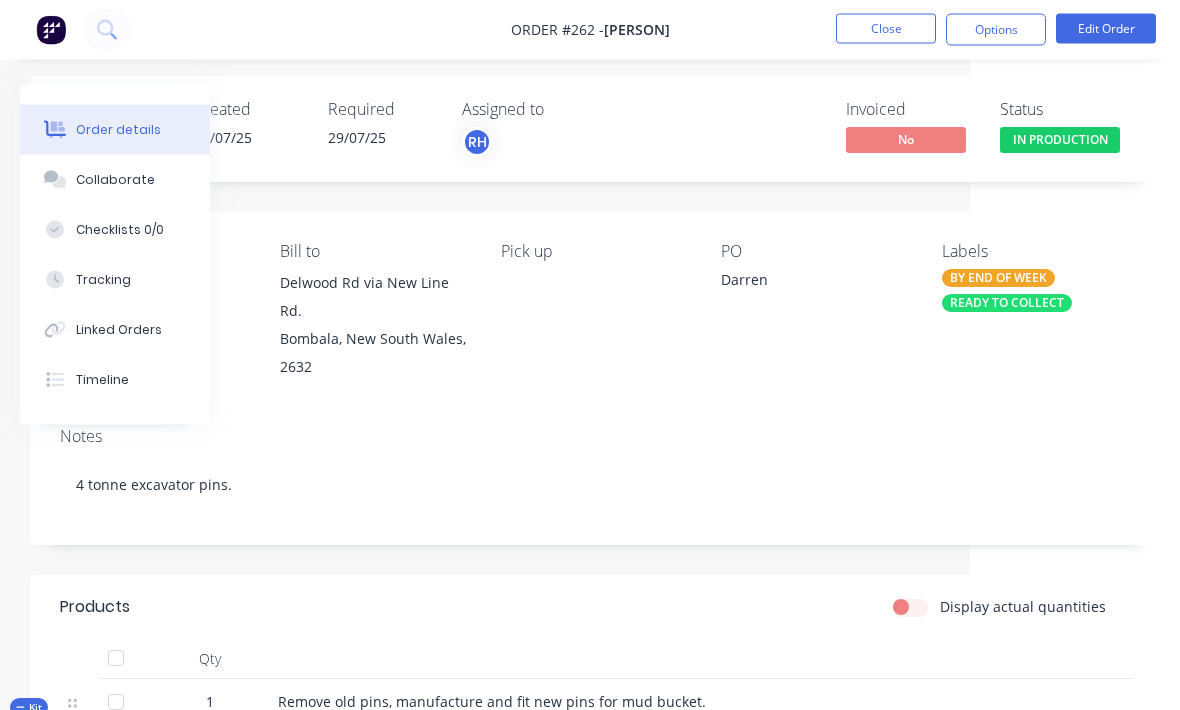 scroll, scrollTop: 0, scrollLeft: 210, axis: horizontal 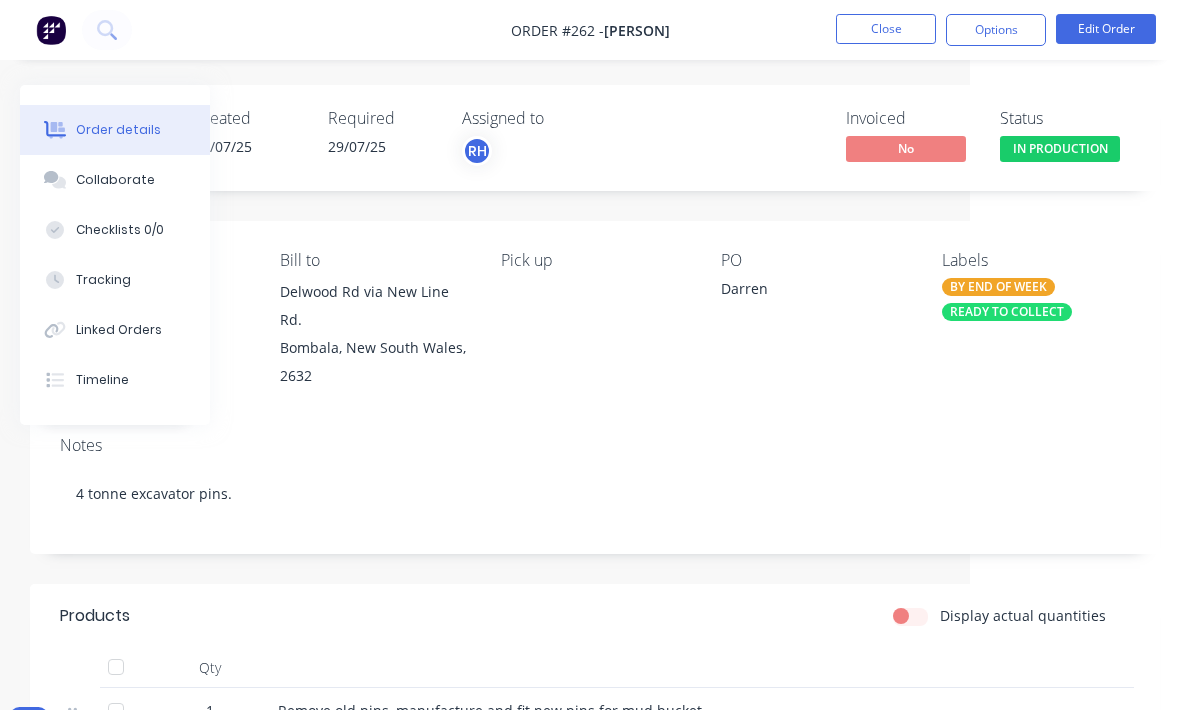 click on "Close" at bounding box center [886, 29] 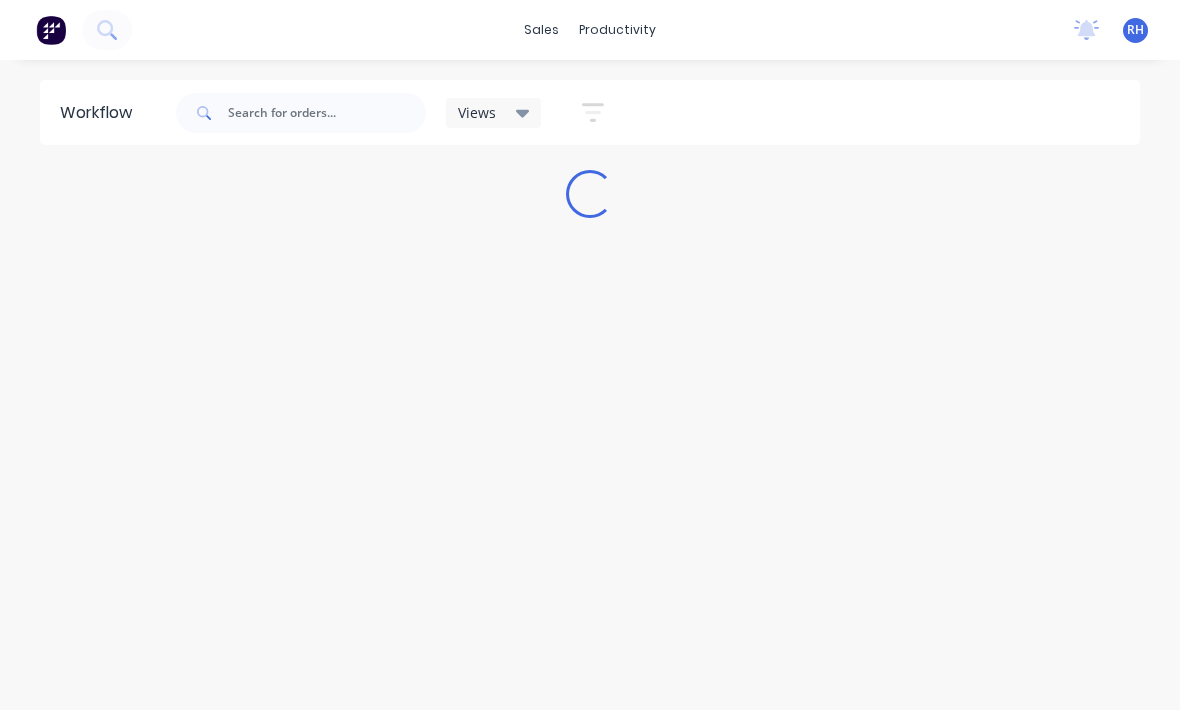 click on "sales productivity sales Sales Orders Customers Price Level Manager productivity Workflow Planner Delivery Scheduling Timesheets No new notifications Mark all as read You have no notifications RH MCH Welding & Engineering Pty ... [FIRST] [LAST] Standard User (No Pricing) Profile Sign out" at bounding box center (590, 30) 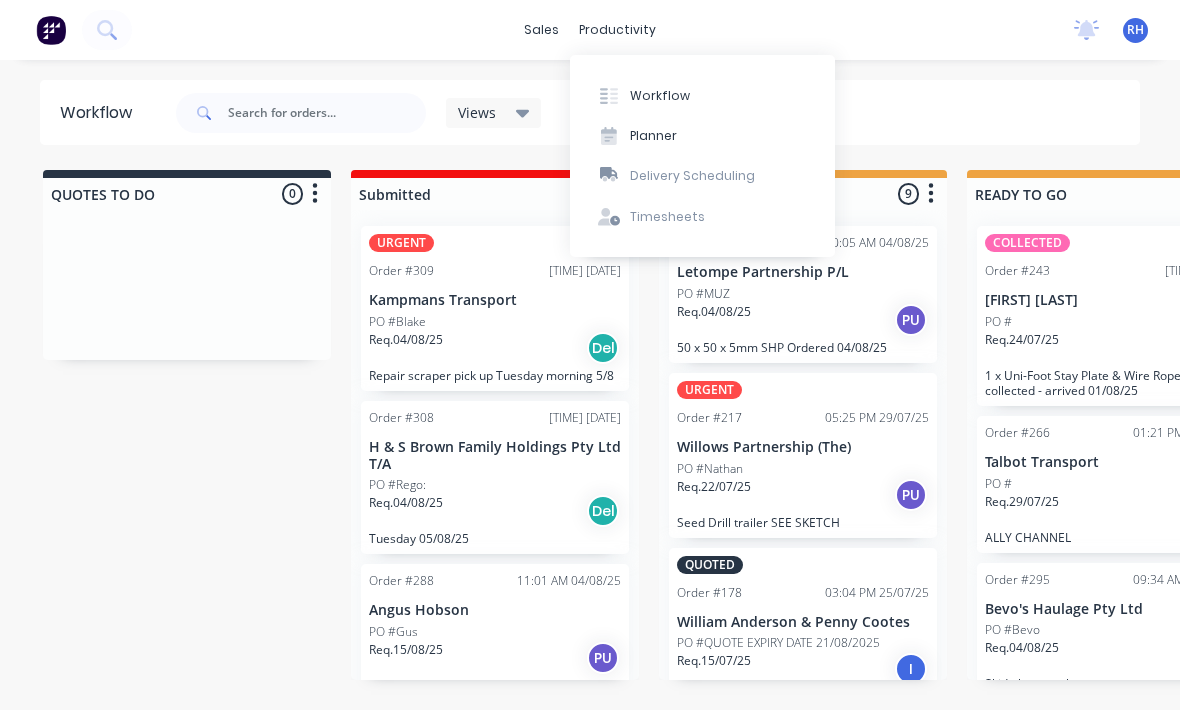 click on "Workflow" at bounding box center [702, 95] 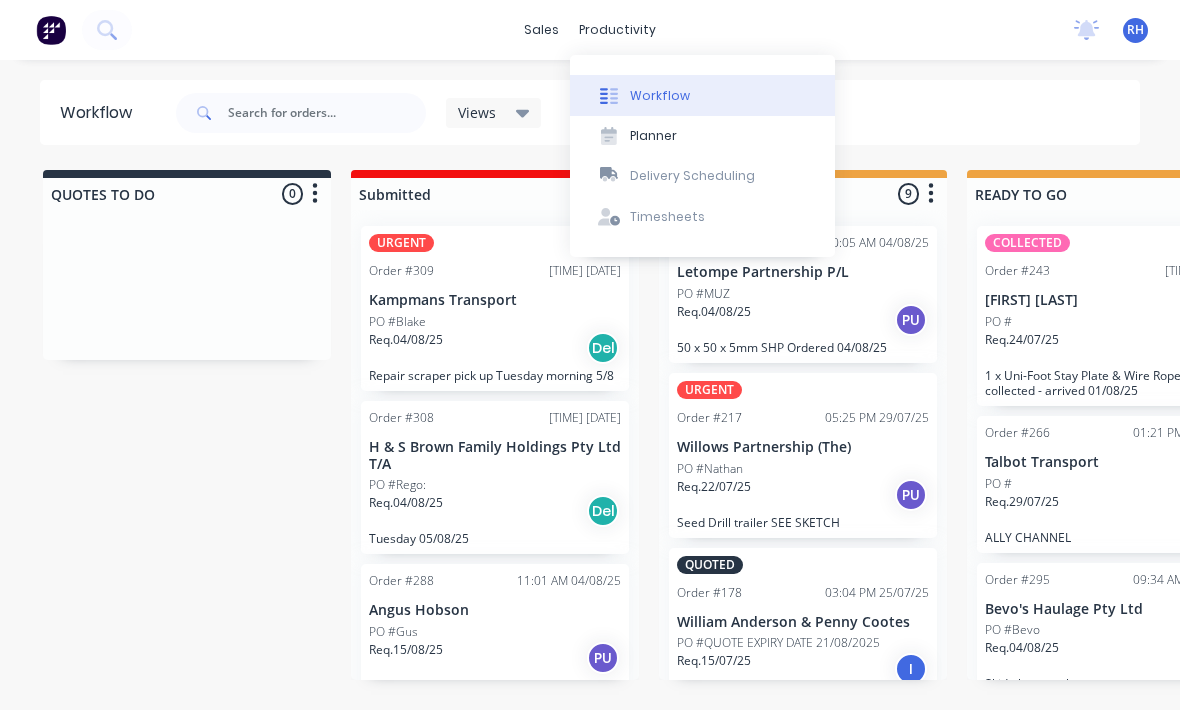click on "Workflow" at bounding box center (702, 95) 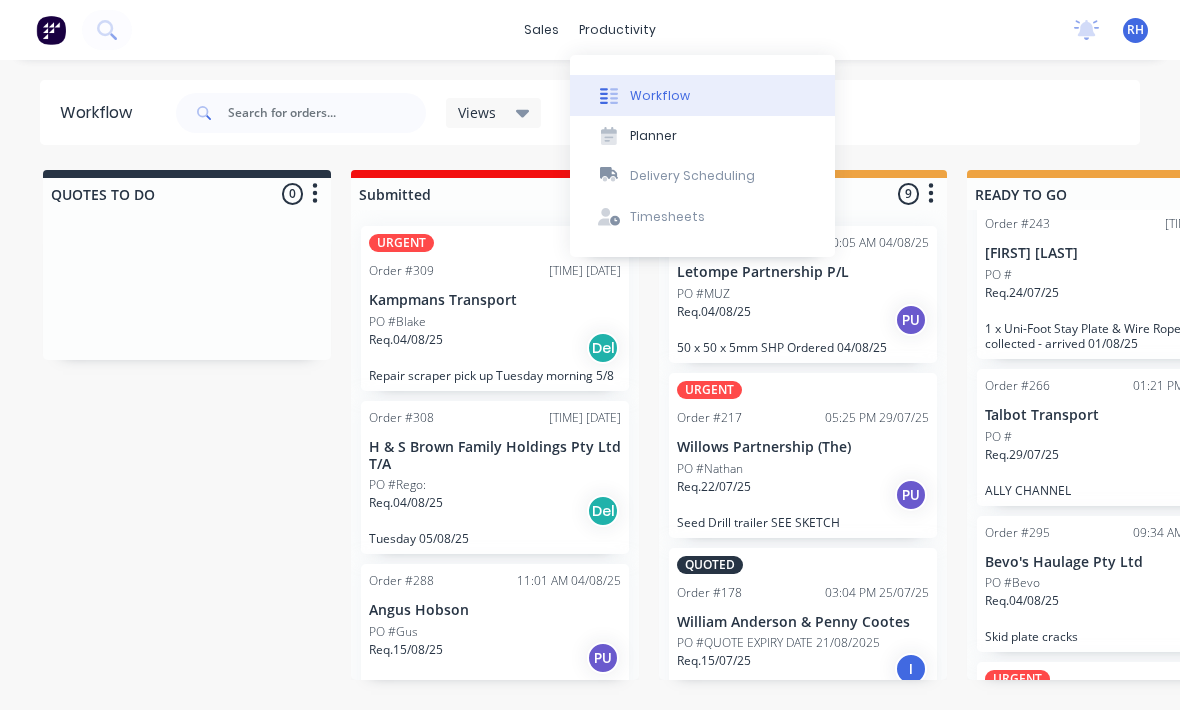 scroll, scrollTop: 68, scrollLeft: 0, axis: vertical 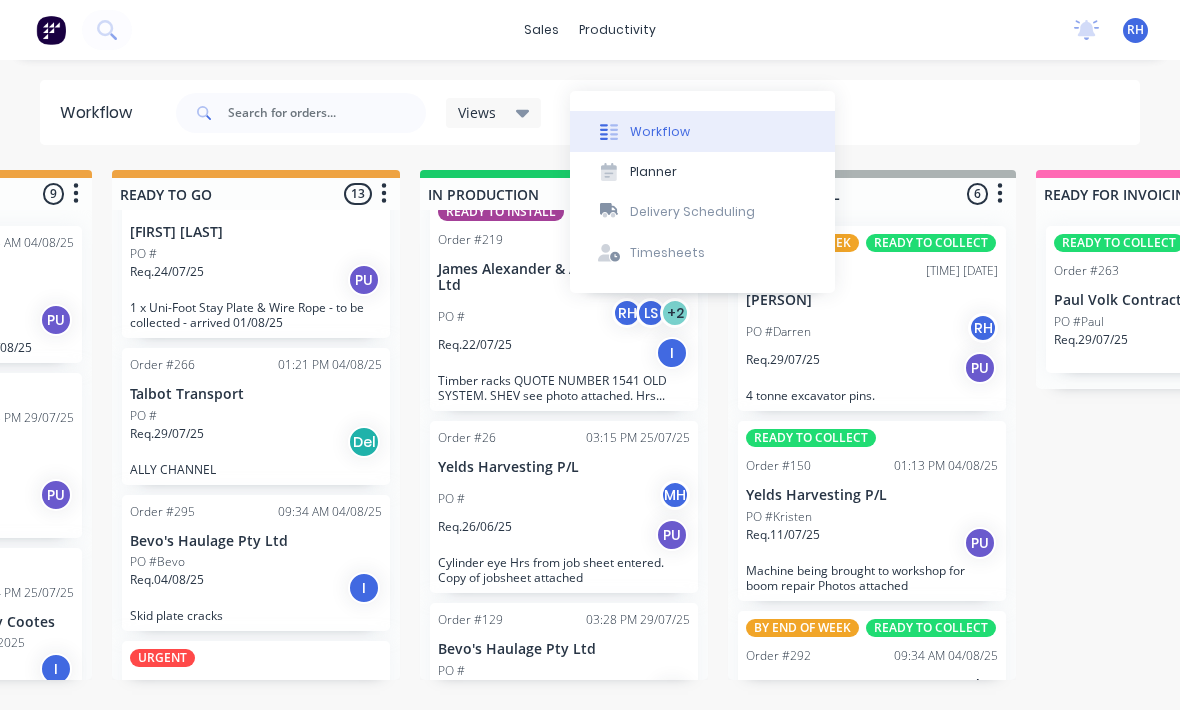 click on "QUOTES TO DO 0 Submitted 10 URGENT Order #[NUMBER] [TIME] [DATE] [PERSON] PO #[PERSON] Req. [DATE] Del [DAY] [DATE] Order #[NUMBER] [TIME] [DATE] [PERSON] T/A PO #[REGO]:  Req. [DATE] Del [DAY] [DATE] Order #[NUMBER] [TIME] [DATE] [PERSON] PO #[PERSON] Req. [DATE] PU TRACTOR SPRAY UNIT Hyd. - PICK UP [DATE]
KEY IN TOP LOCK BOX IN OFFICE Order #[NUMBER] [DATE] [PERSON] PO # Req. [DATE] PU Make short sides for ute tray with Dog attached. Order #[NUMBER] [DATE] [PERSON] PO # Req. [DATE] Del Hire electric scissor lift Order #[NUMBER] [DATE] [PERSON] PO # Req. [DATE] PU Boom spray axles Order #[NUMBER] [DATE] [PERSON] PO # Req. [DATE] PU Aluminium Plate to be ordered Order #[NUMBER] [DATE] [PERSON] Pty Ltd PO # Req. [DATE] Del Repair forwarder steps PAYING CASH -SEE NOTES Order #[NUMBER] [DATE] [PERSON] PO # Req. [DATE] PU $[PRICE] CASH COLLECTED Order #[NUMBER] Req. Del" at bounding box center (652, 425) 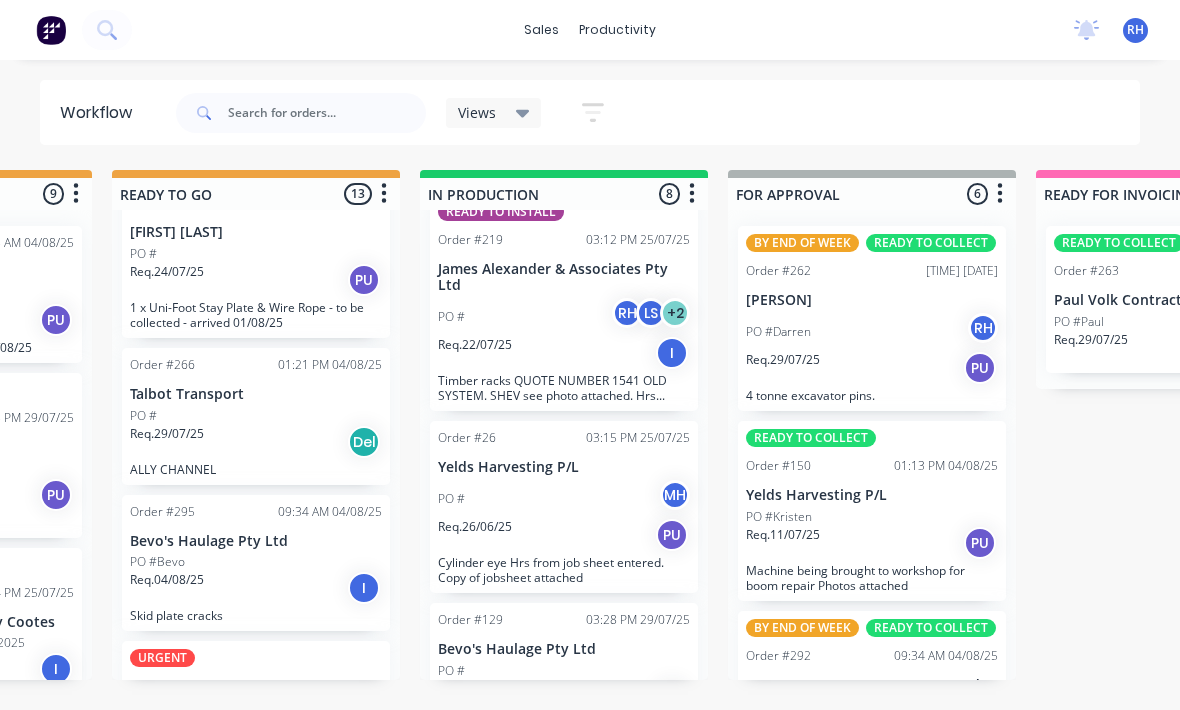 click on "PO #[FIRST] [LAST]" at bounding box center (872, 332) 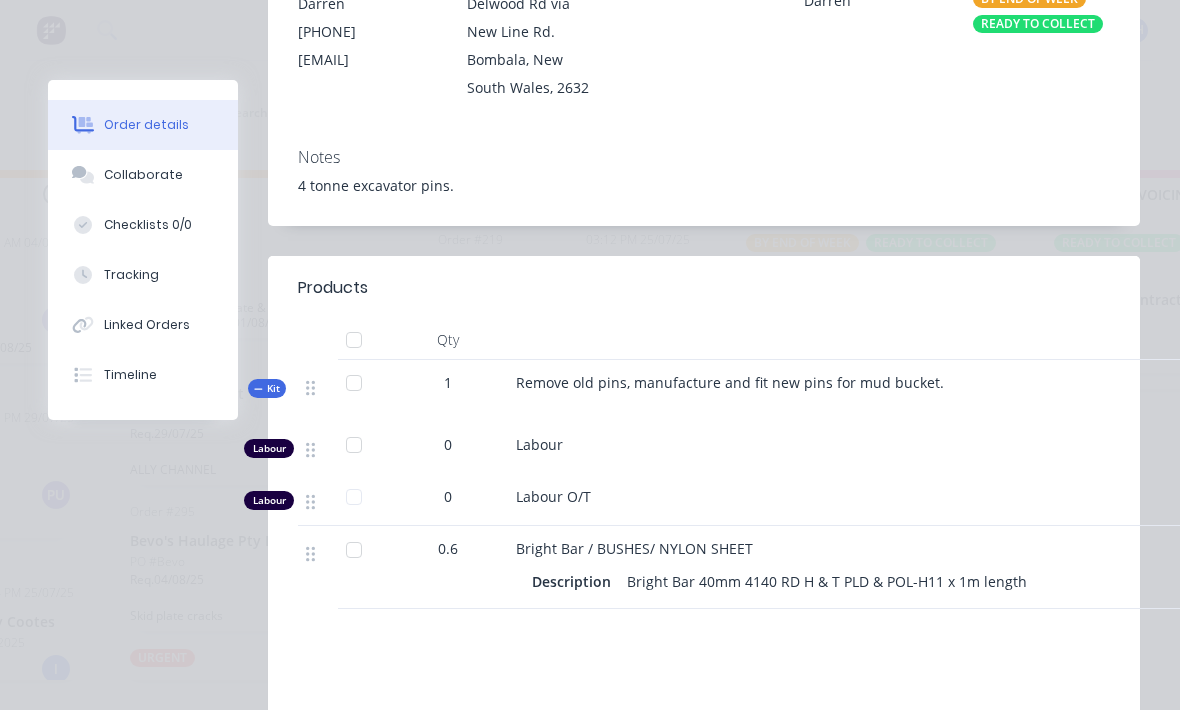 scroll, scrollTop: 339, scrollLeft: 0, axis: vertical 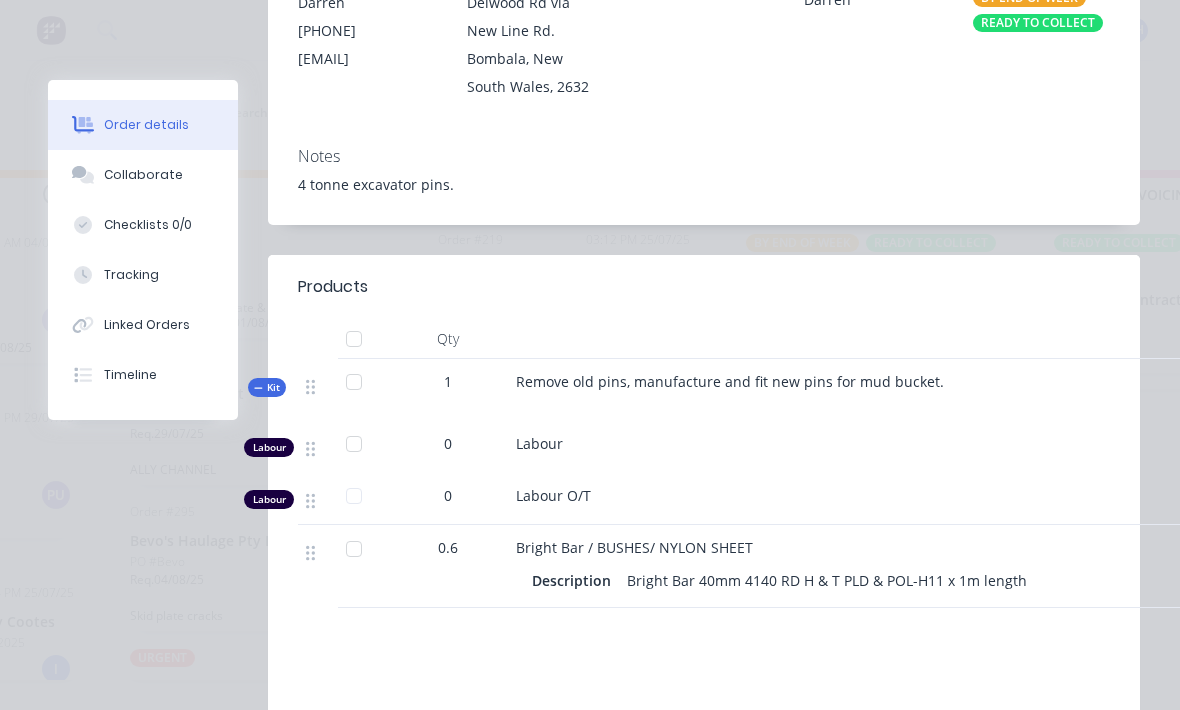 click on "Remove old pins, manufacture and fit new pins for mud bucket." at bounding box center (908, 390) 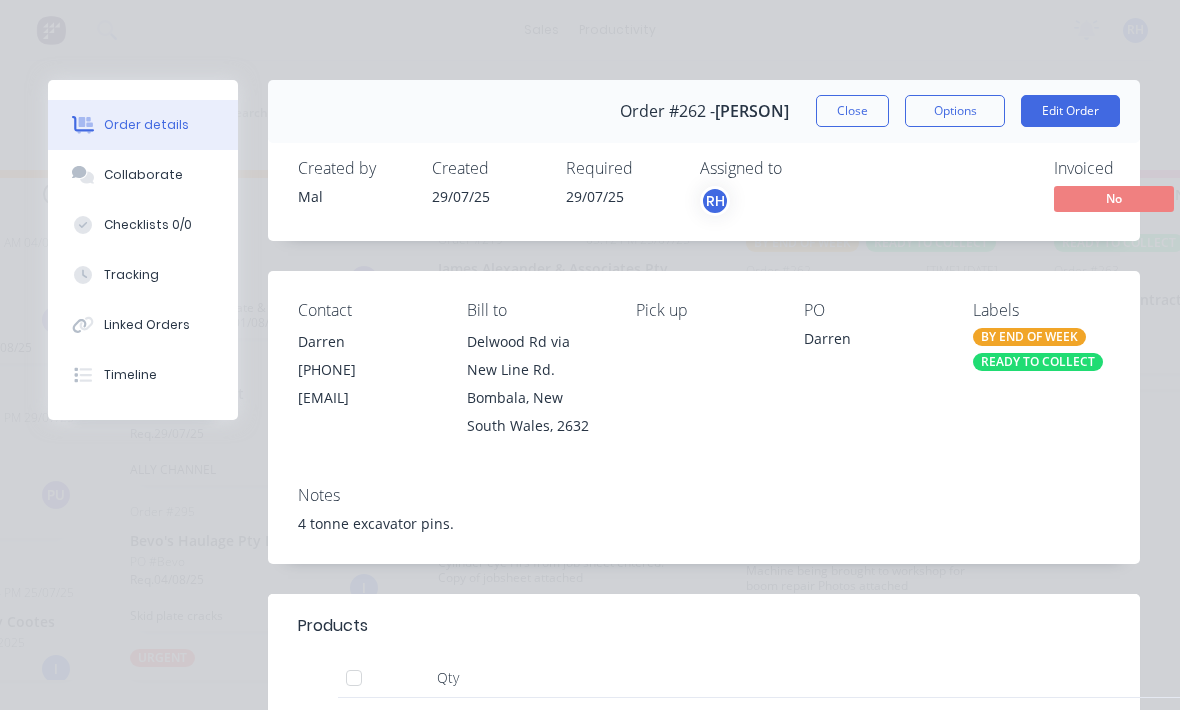 scroll, scrollTop: 0, scrollLeft: 0, axis: both 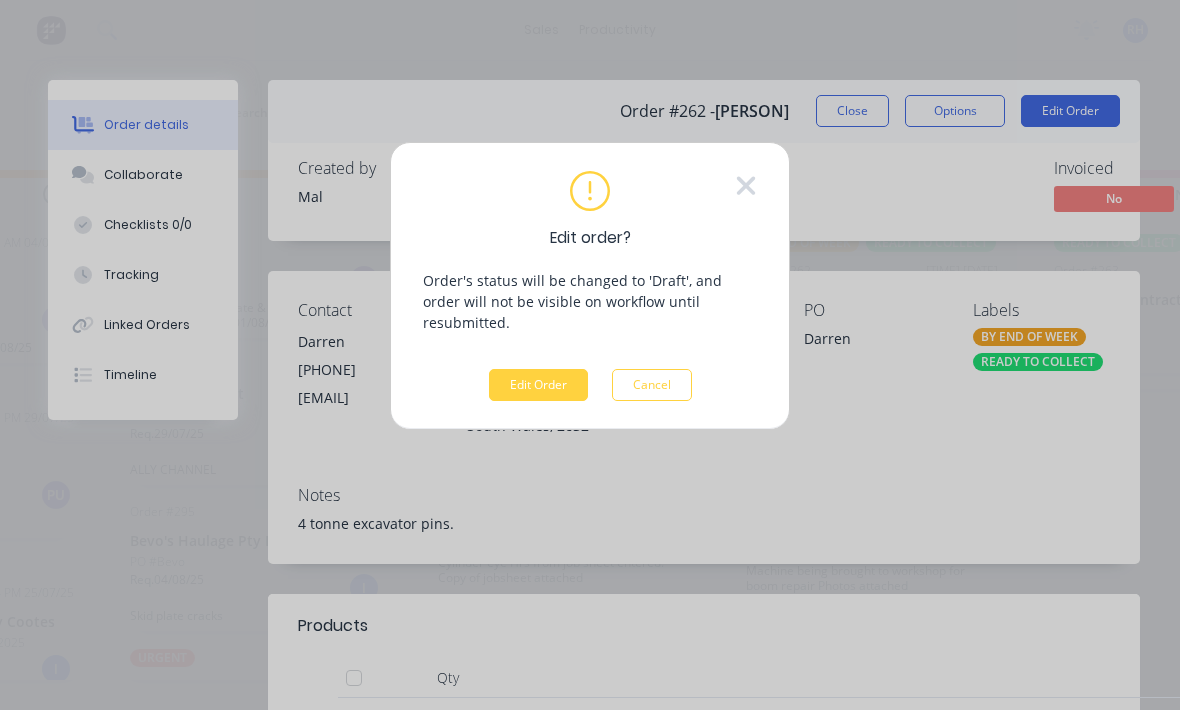 click on "Edit Order" at bounding box center [538, 385] 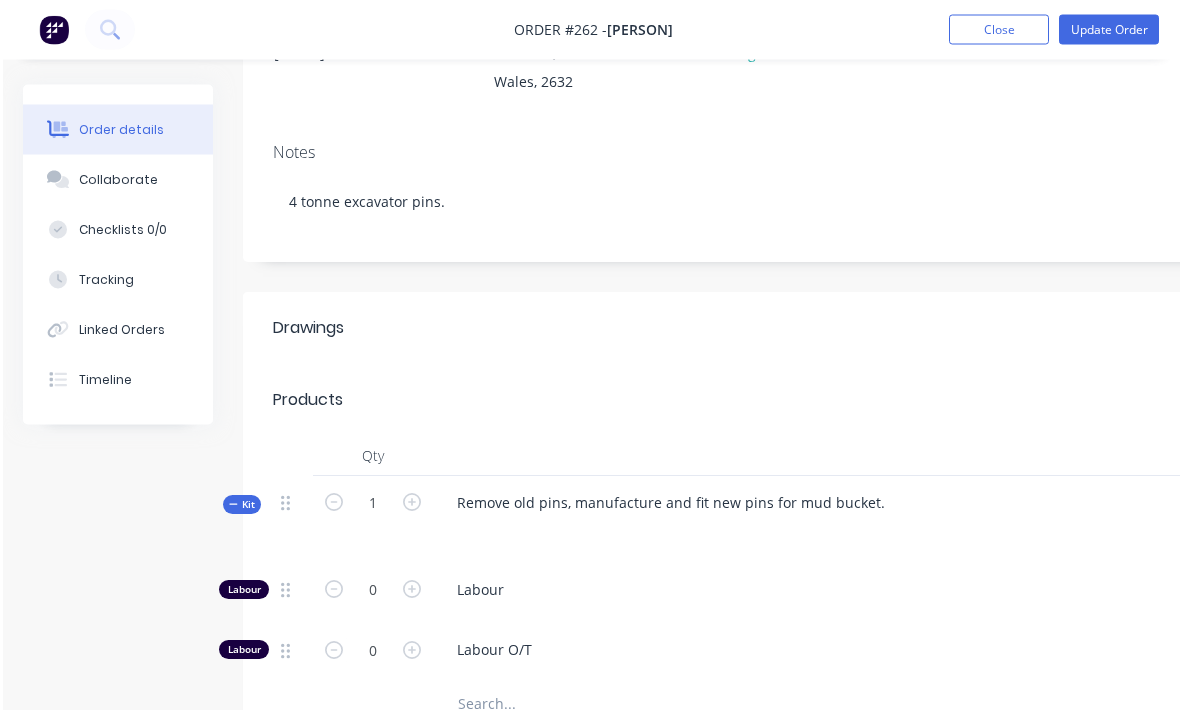 scroll, scrollTop: 315, scrollLeft: 0, axis: vertical 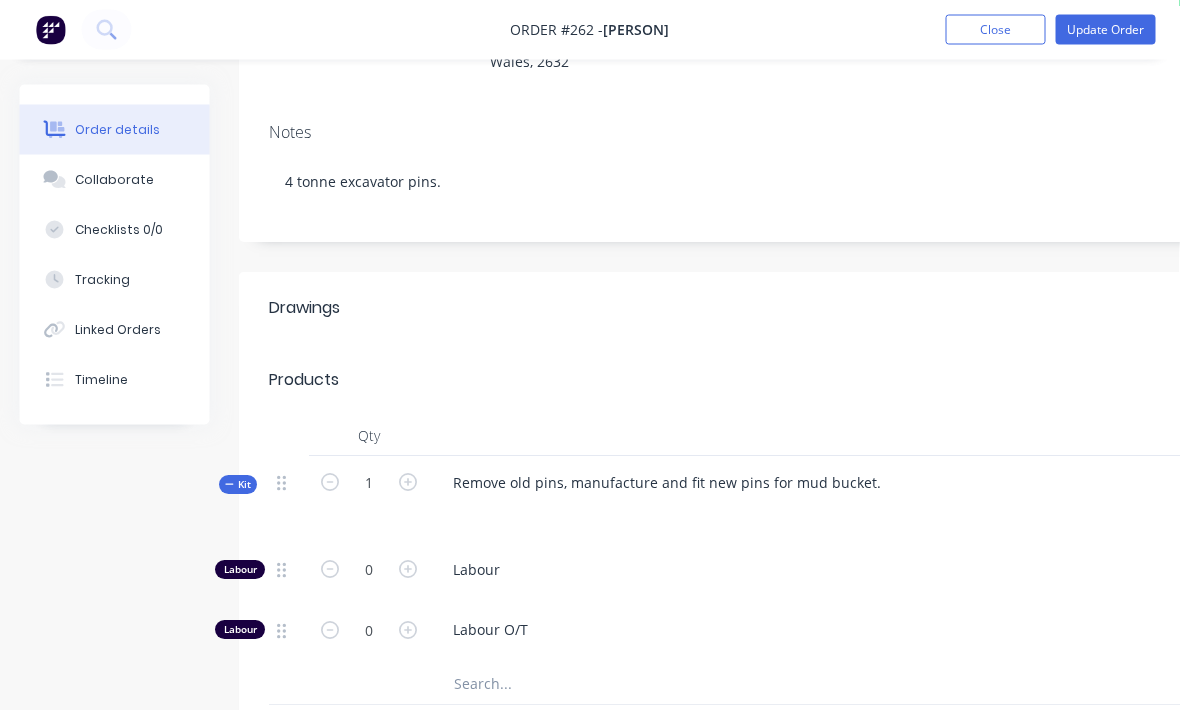 click on "Remove old pins, manufacture and fit new pins for mud bucket." at bounding box center (830, 500) 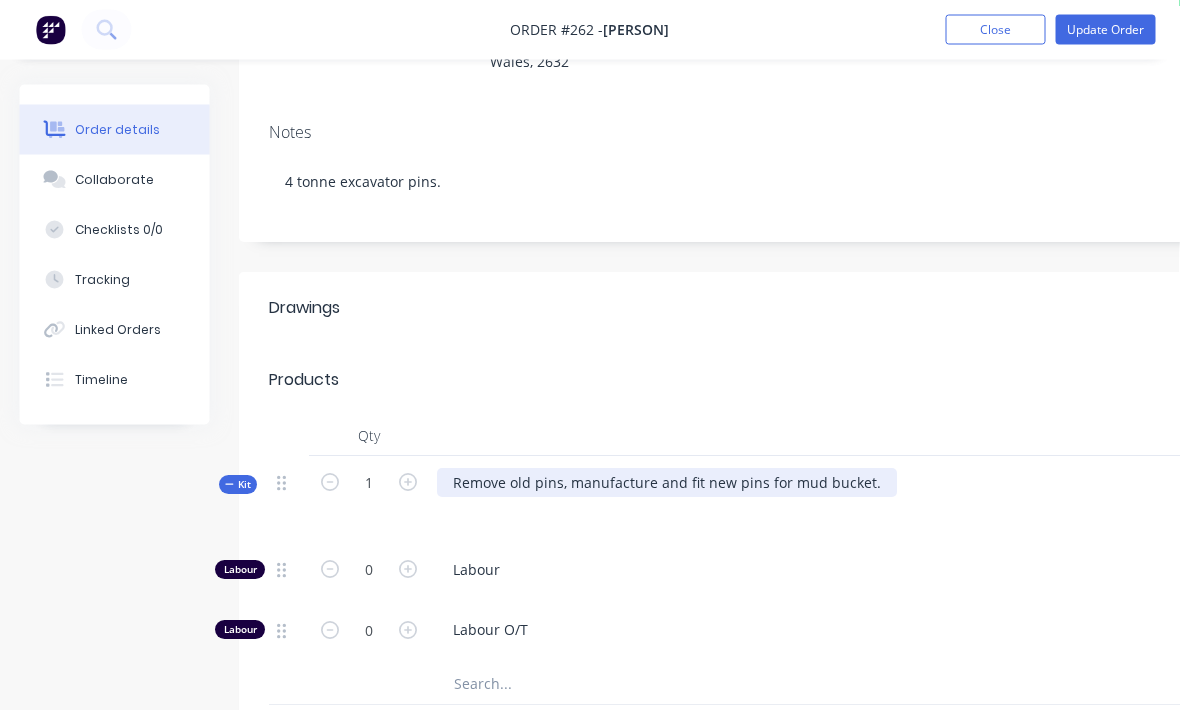 click on "Remove old pins, manufacture and fit new pins for mud bucket." at bounding box center (668, 483) 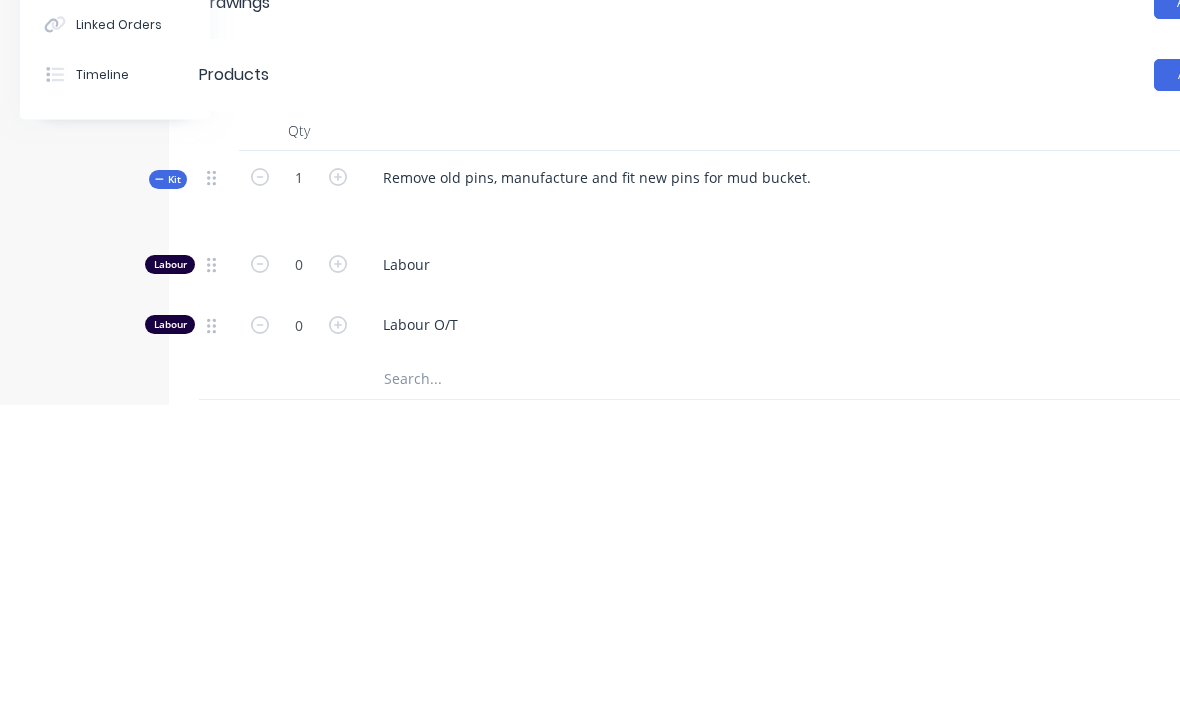 scroll, scrollTop: 621, scrollLeft: 71, axis: both 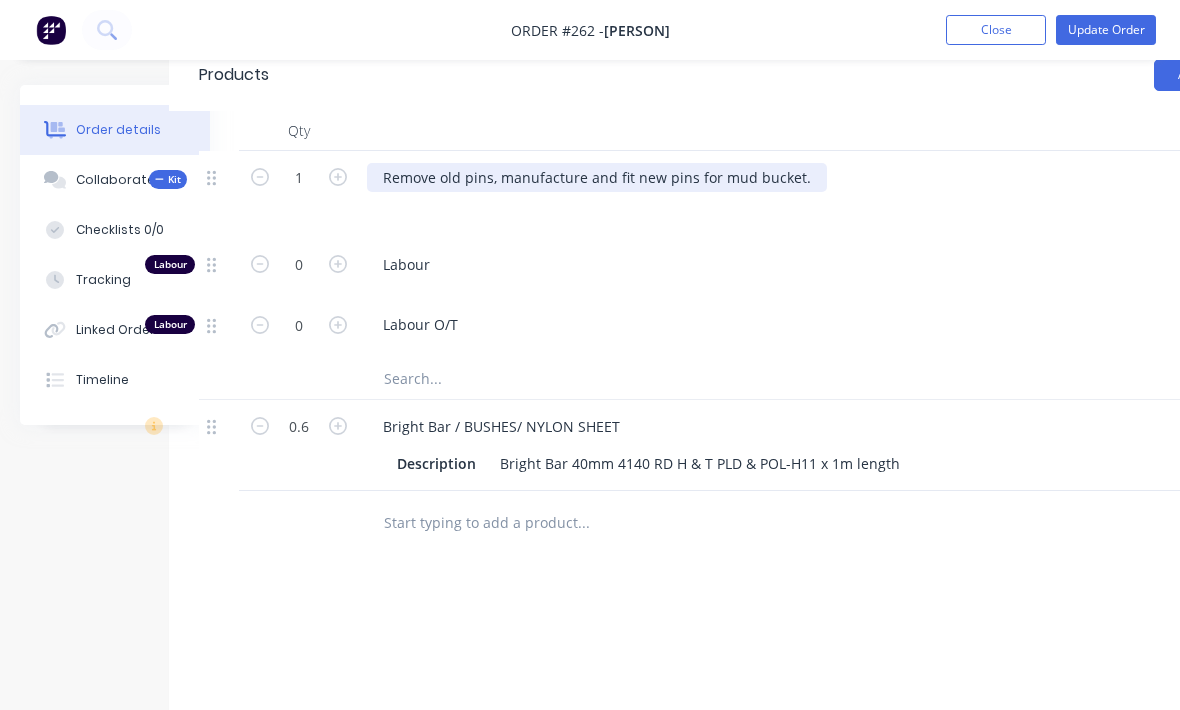 click on "Remove old pins, manufacture and fit new pins for mud bucket." at bounding box center (597, 177) 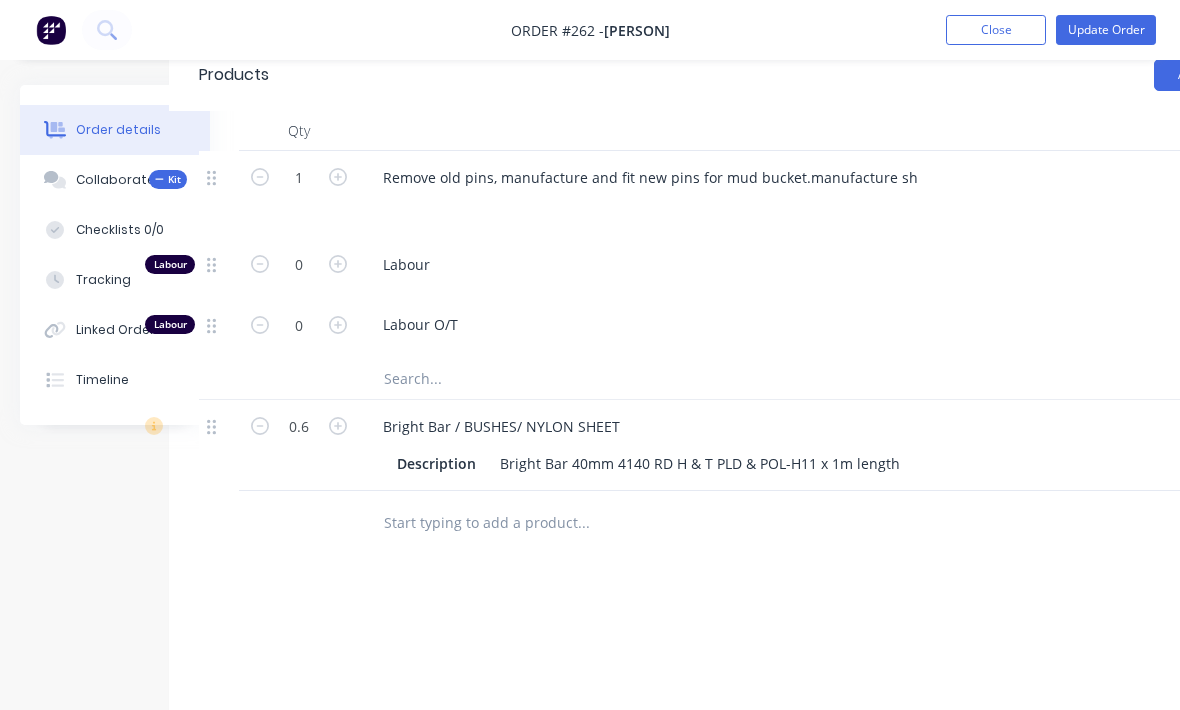 click on "Labour O/T" at bounding box center (767, 324) 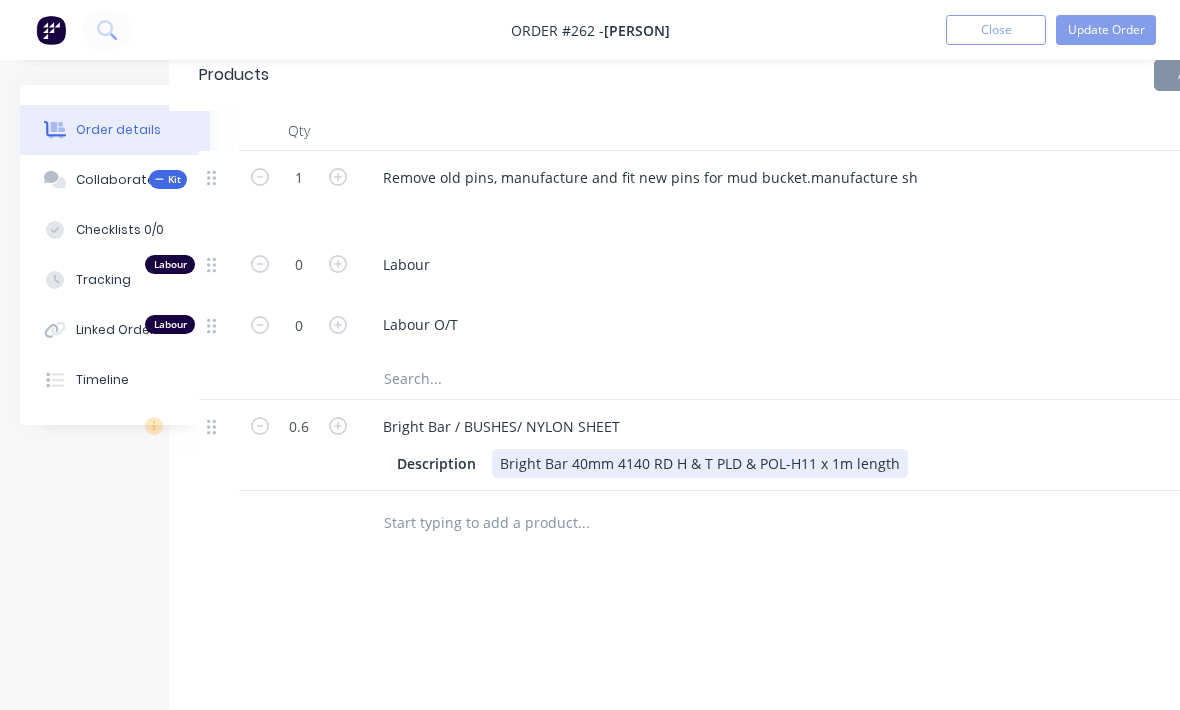click on "Bright Bar 40mm 4140 RD H & T PLD & POL-H11 x 1m length" at bounding box center (700, 463) 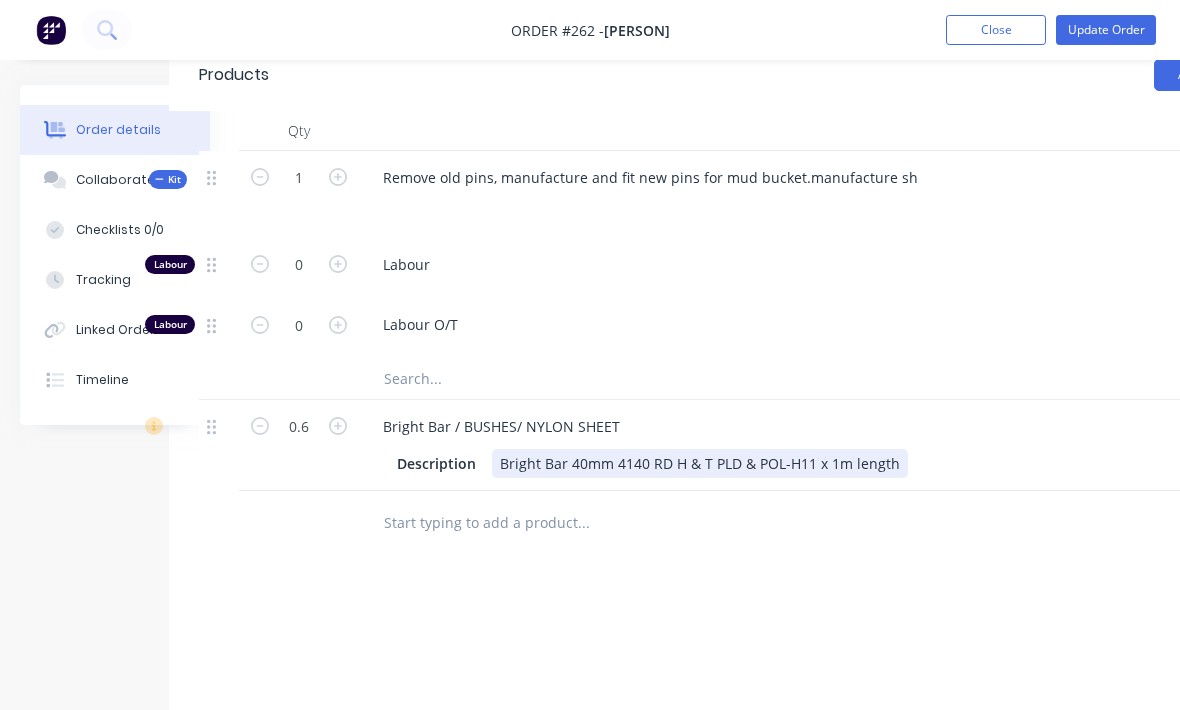 scroll, scrollTop: 621, scrollLeft: 176, axis: both 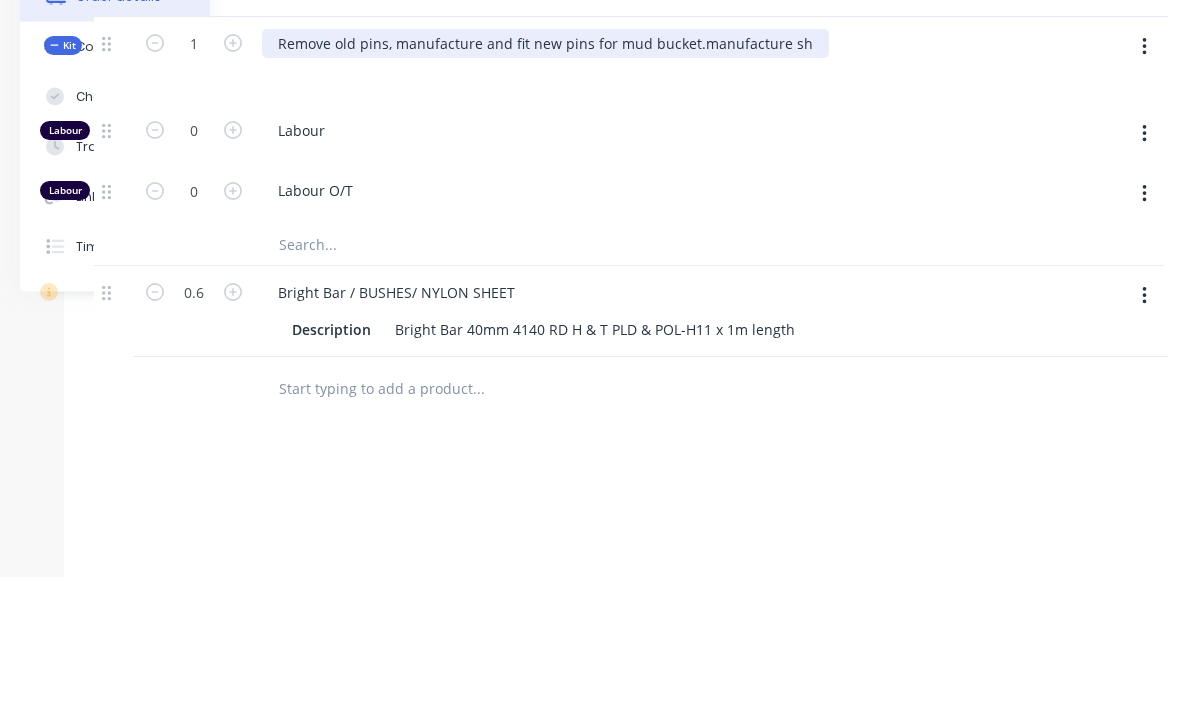 click on "Remove old pins, manufacture and fit new pins for mud bucket.manufacture sh" at bounding box center (545, 177) 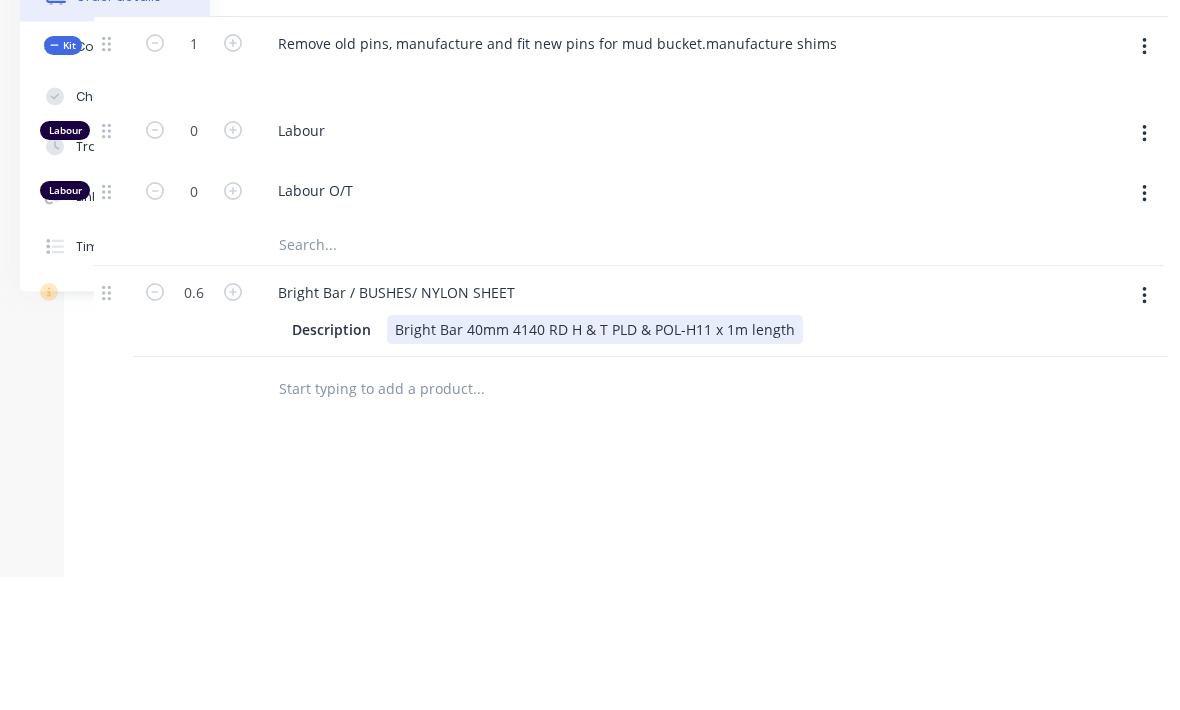 click on "Description Bright Bar 40mm 4140 RD H & T PLD & POL-H11 x 1m length" at bounding box center [654, 461] 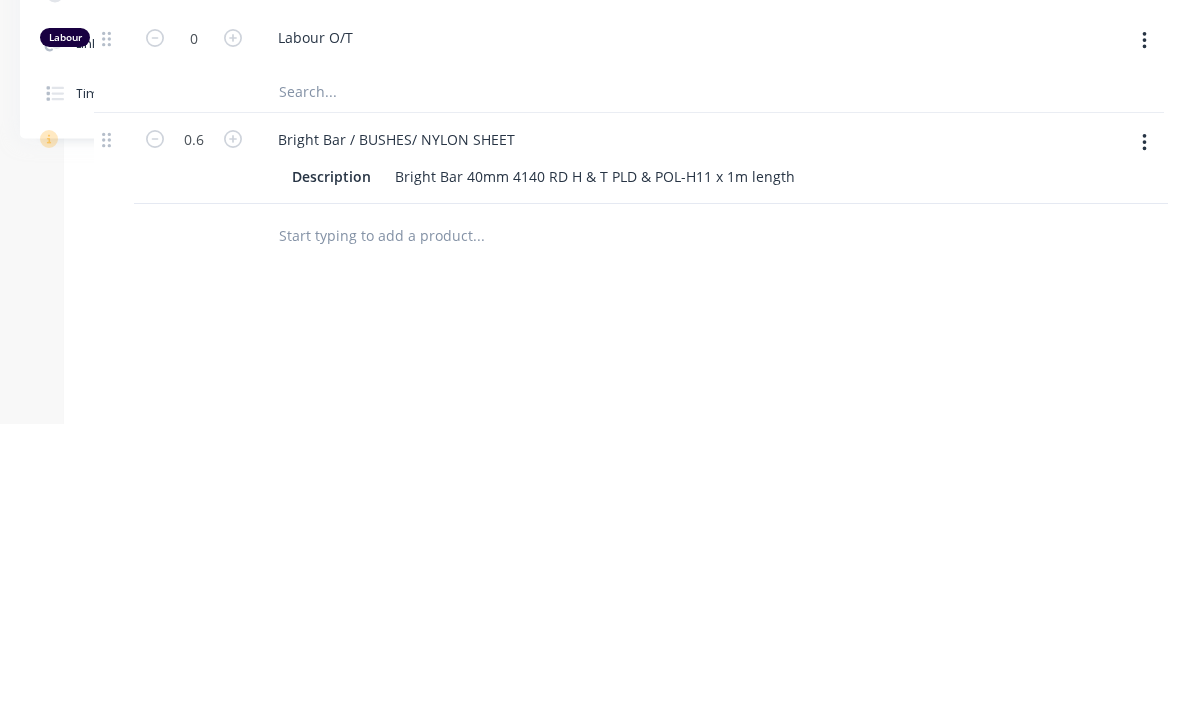 scroll, scrollTop: 756, scrollLeft: 177, axis: both 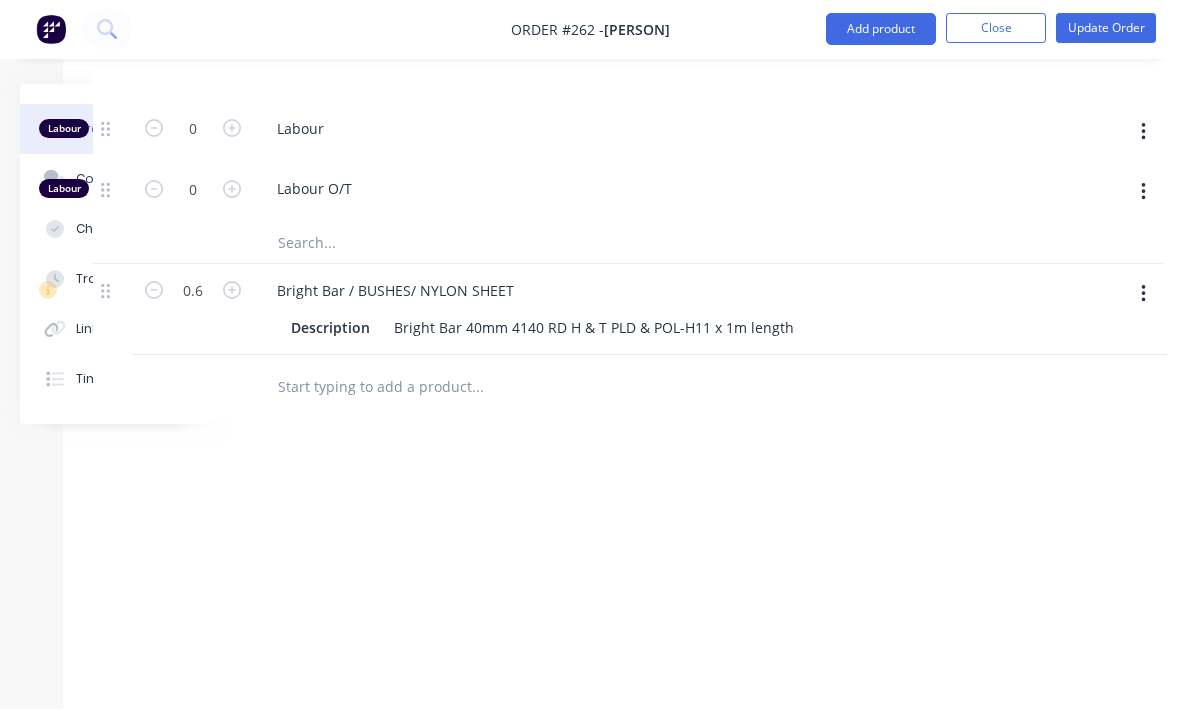 click on "Update Order" at bounding box center (1106, 29) 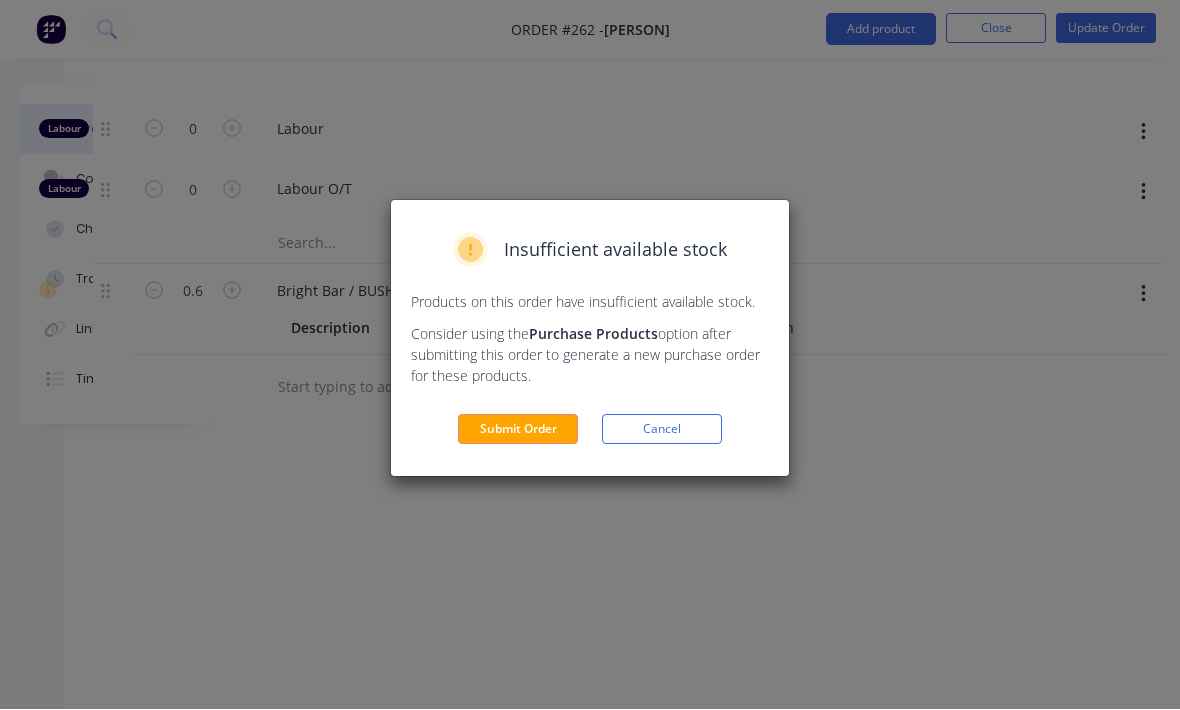 click on "Submit Order" at bounding box center [518, 430] 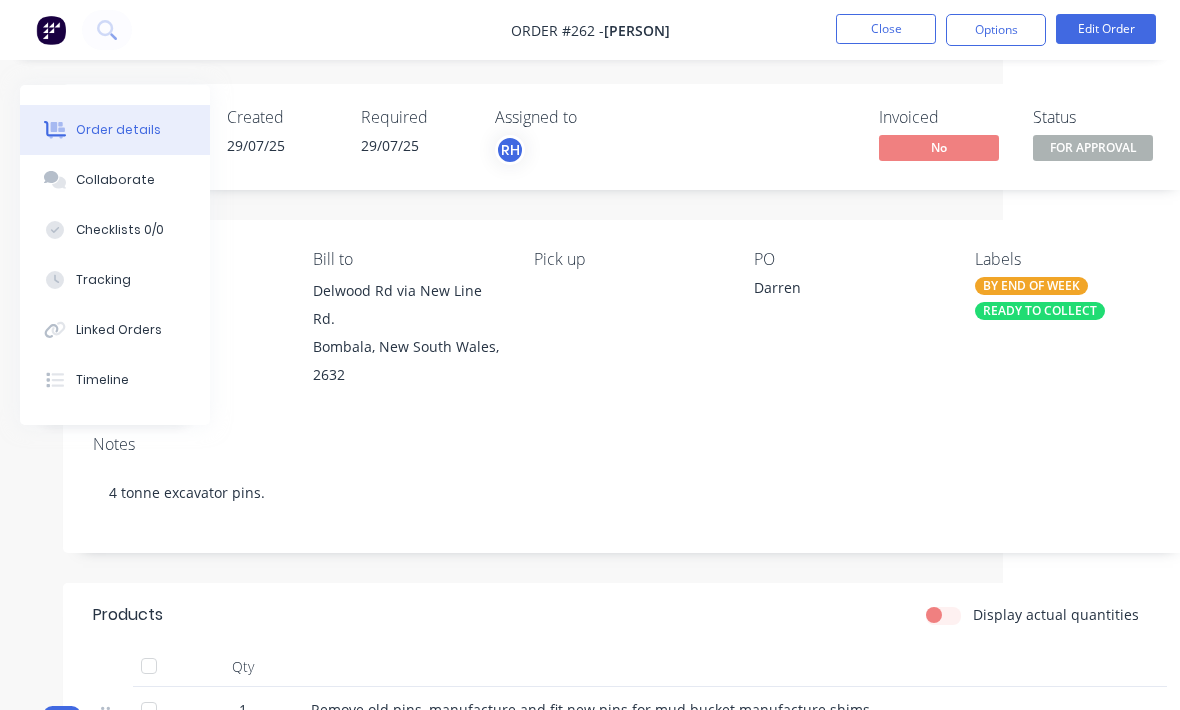 scroll, scrollTop: 0, scrollLeft: 177, axis: horizontal 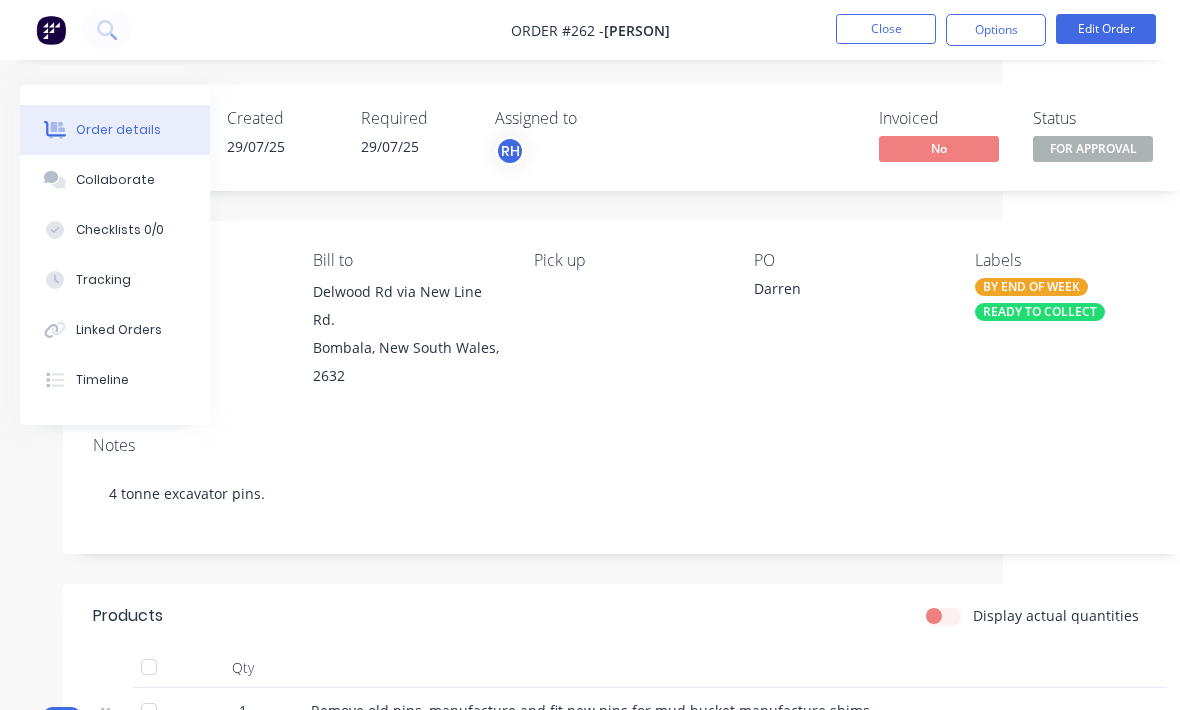click at bounding box center (51, 30) 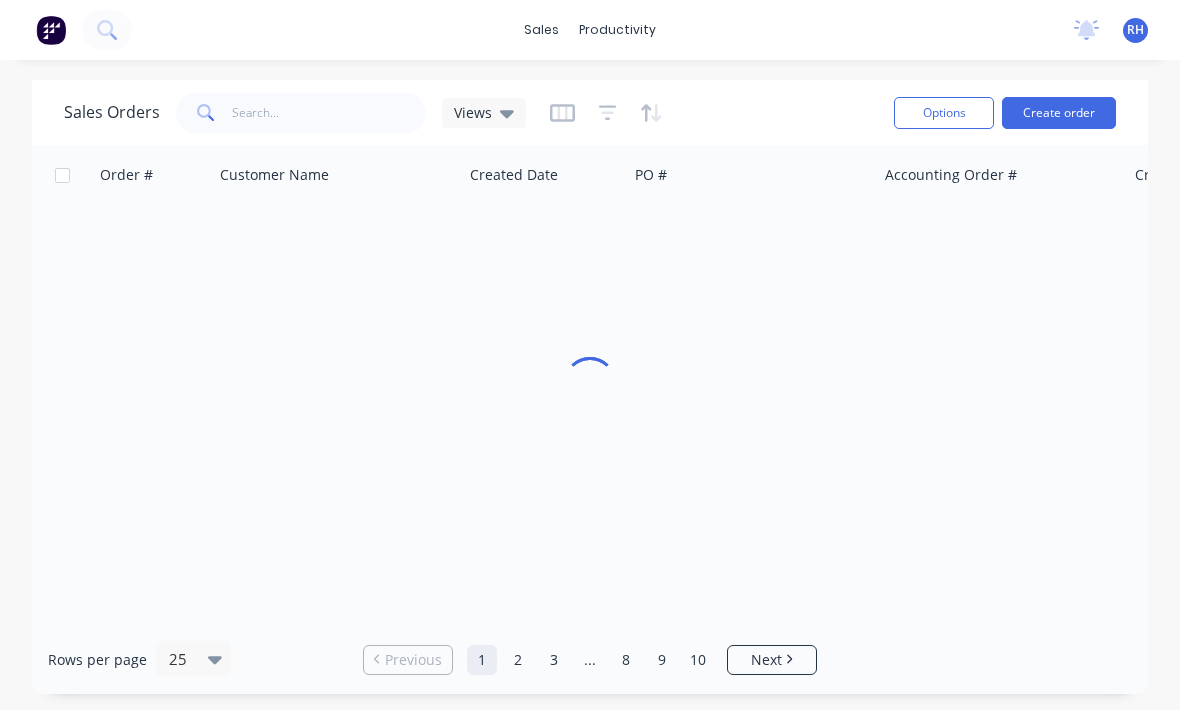 scroll, scrollTop: 0, scrollLeft: 0, axis: both 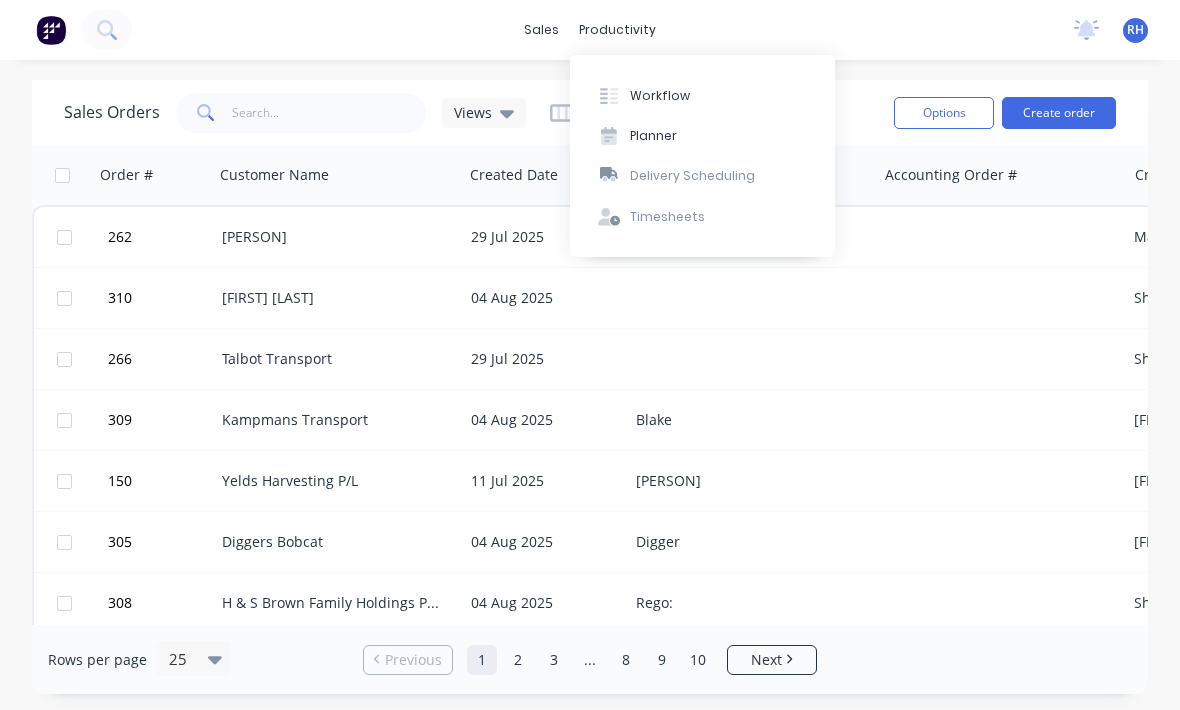 click on "Workflow" at bounding box center [702, 95] 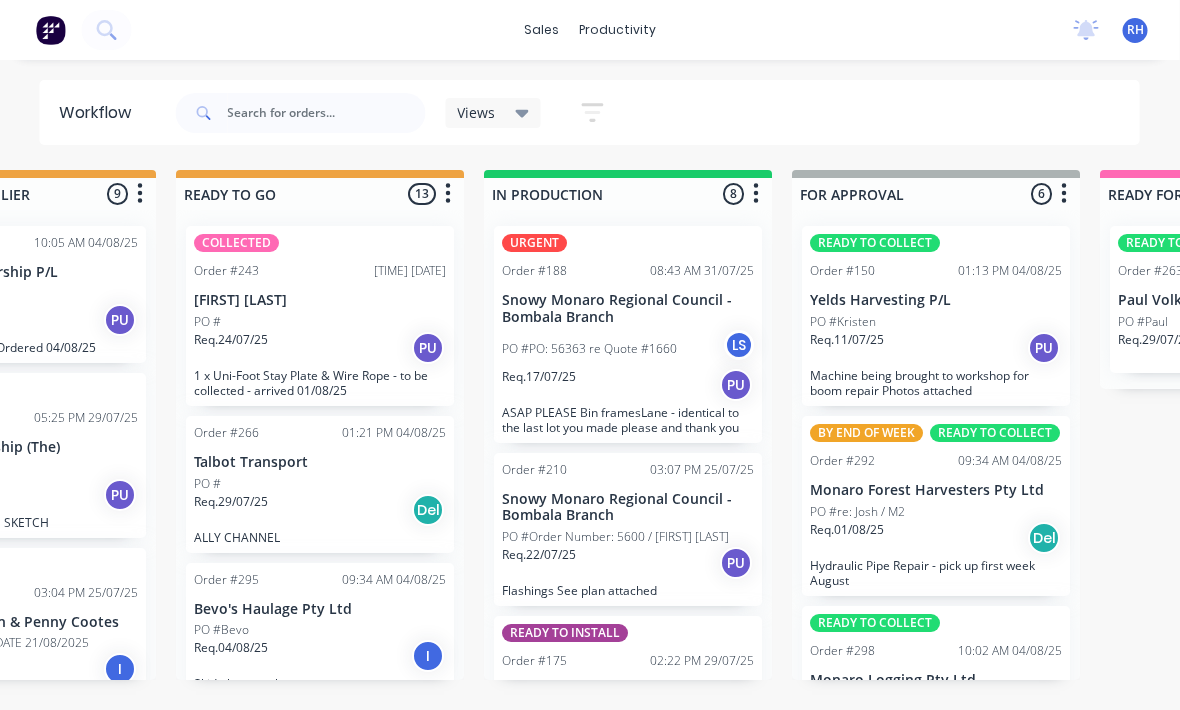 scroll, scrollTop: 0, scrollLeft: 791, axis: horizontal 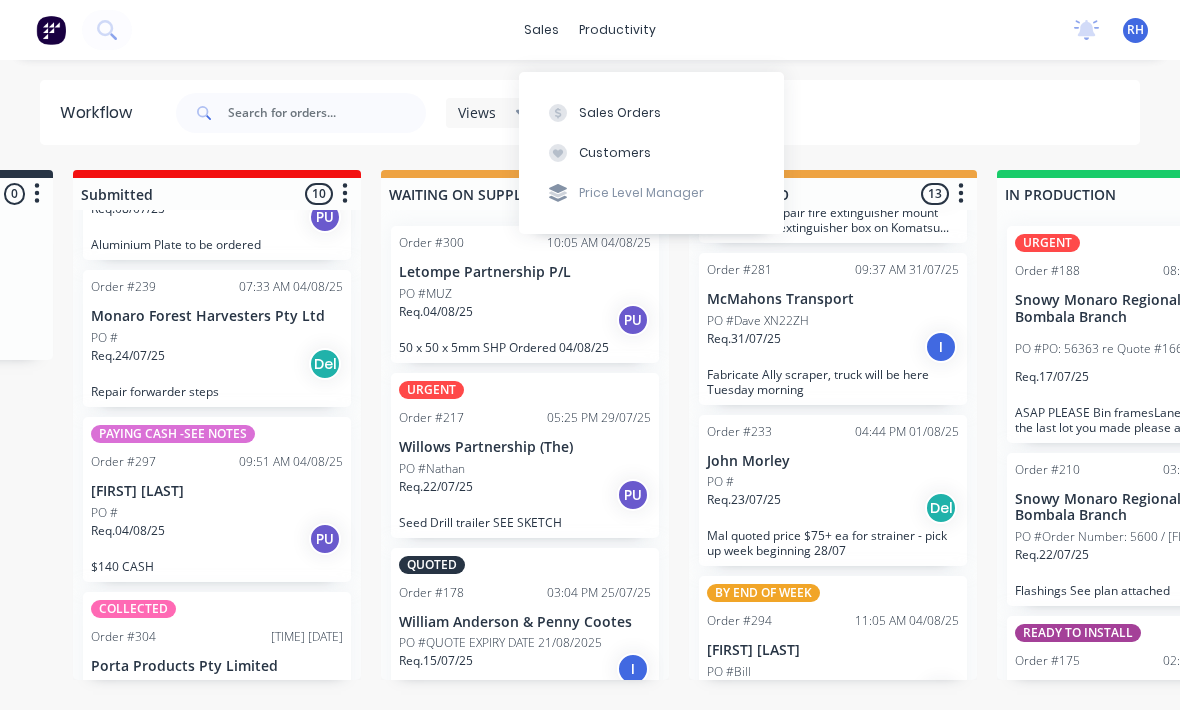 click on "Sales Orders" at bounding box center (620, 113) 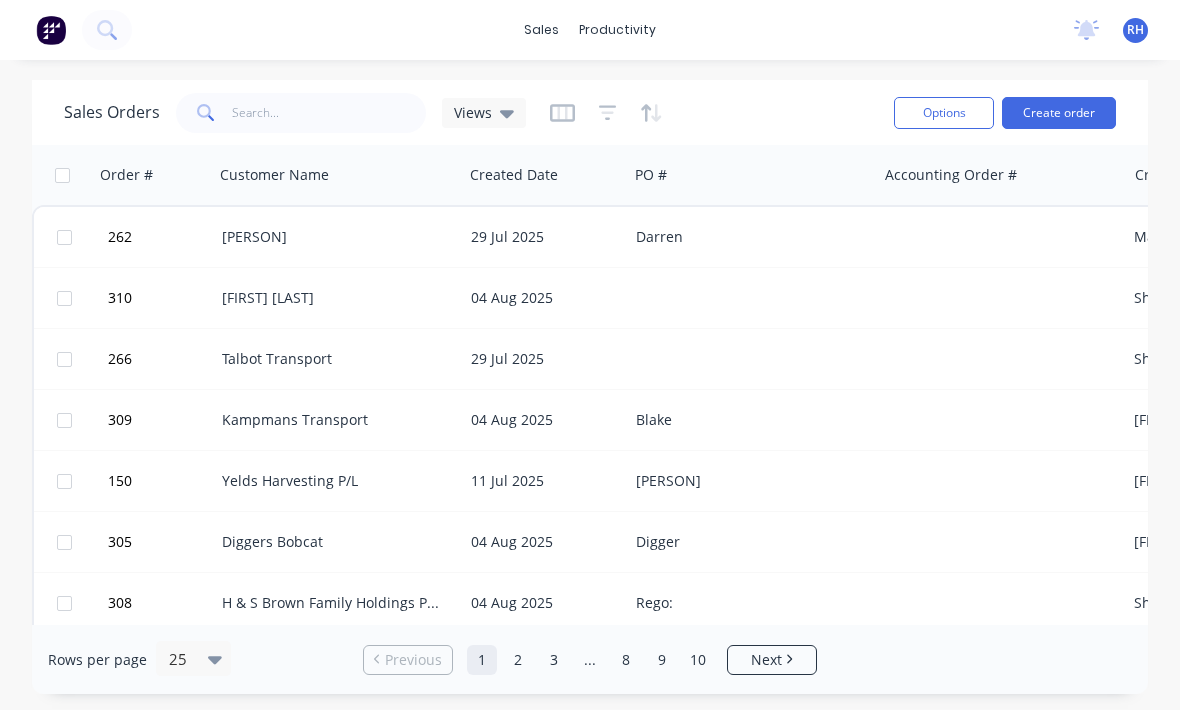 click on "[PERSON]" at bounding box center (338, 237) 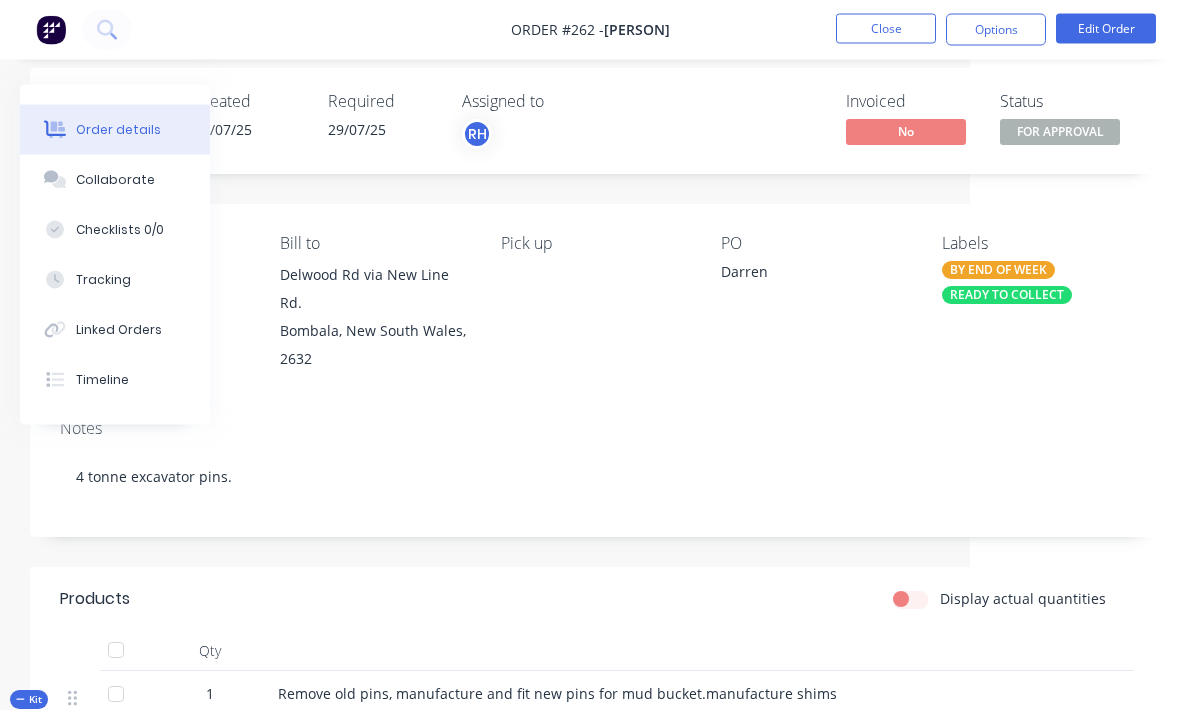 scroll, scrollTop: 17, scrollLeft: 210, axis: both 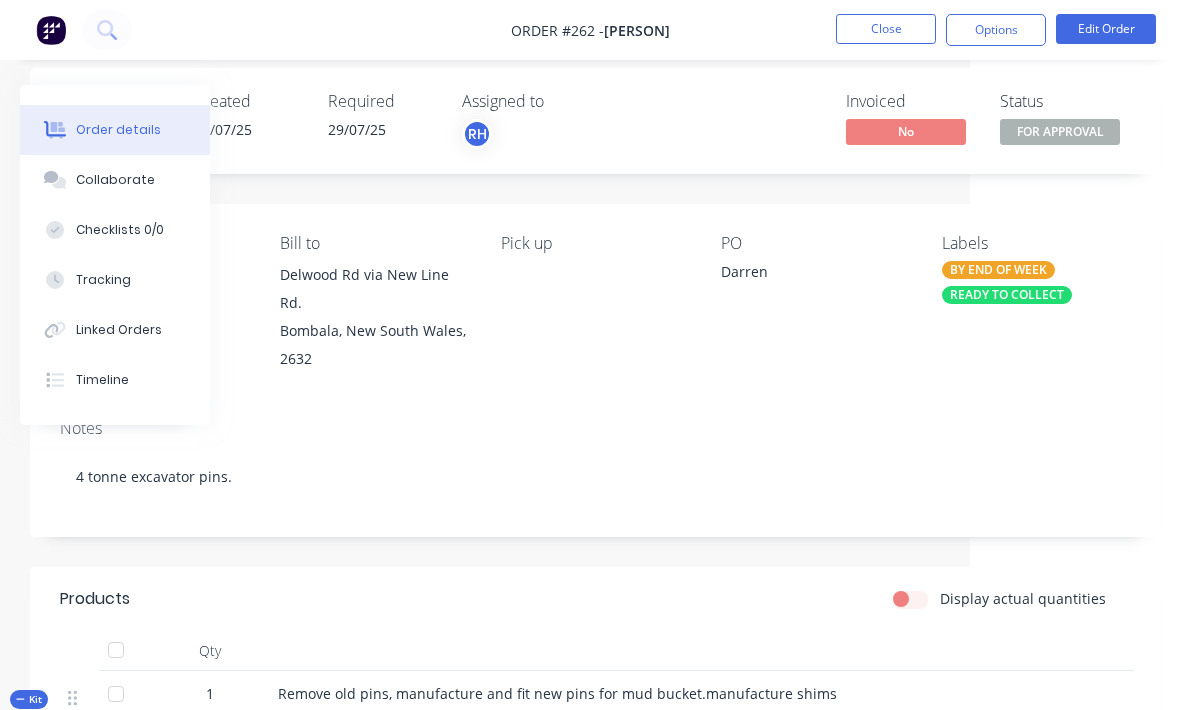 click on "FOR APPROVAL" at bounding box center [1060, 131] 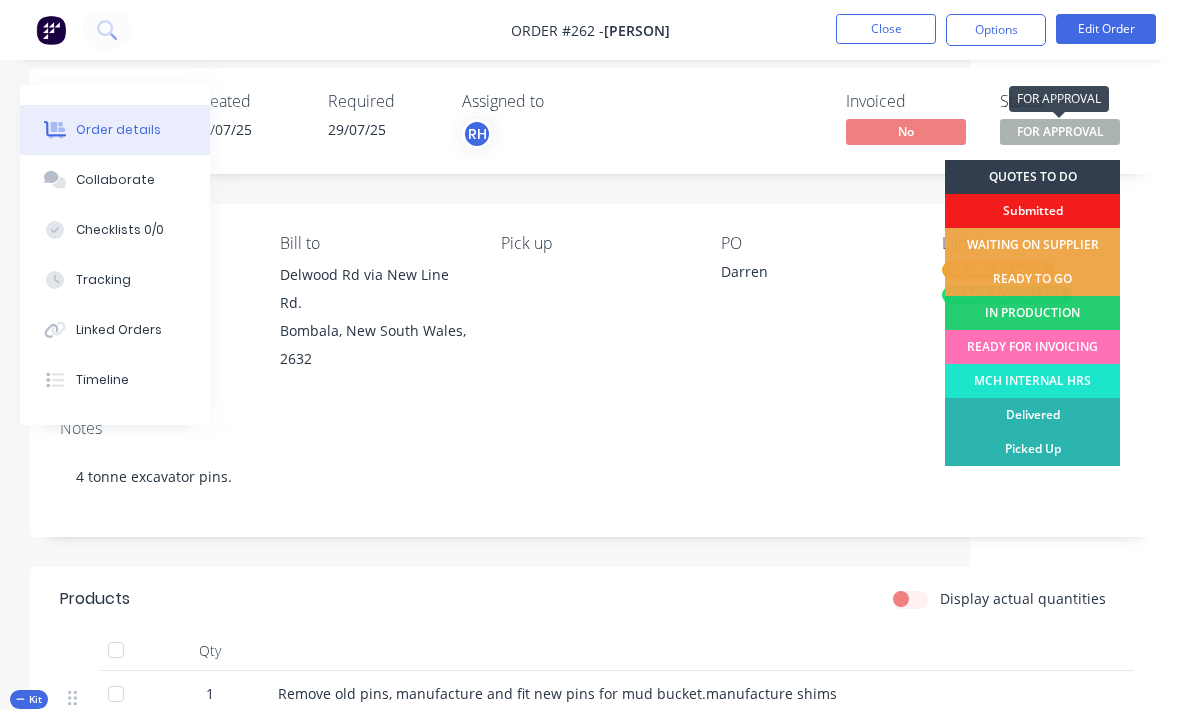 click on "Created by [PERSON] Created [DATE] Required [DATE] Assigned to [PERSON] Invoiced No Status FOR APPROVAL QUOTES TO DO Submitted WAITING ON SUPPLIER READY TO GO  IN PRODUCTION READY FOR INVOICING MCH INTERNAL HRS Delivered Picked Up" at bounding box center (595, 121) 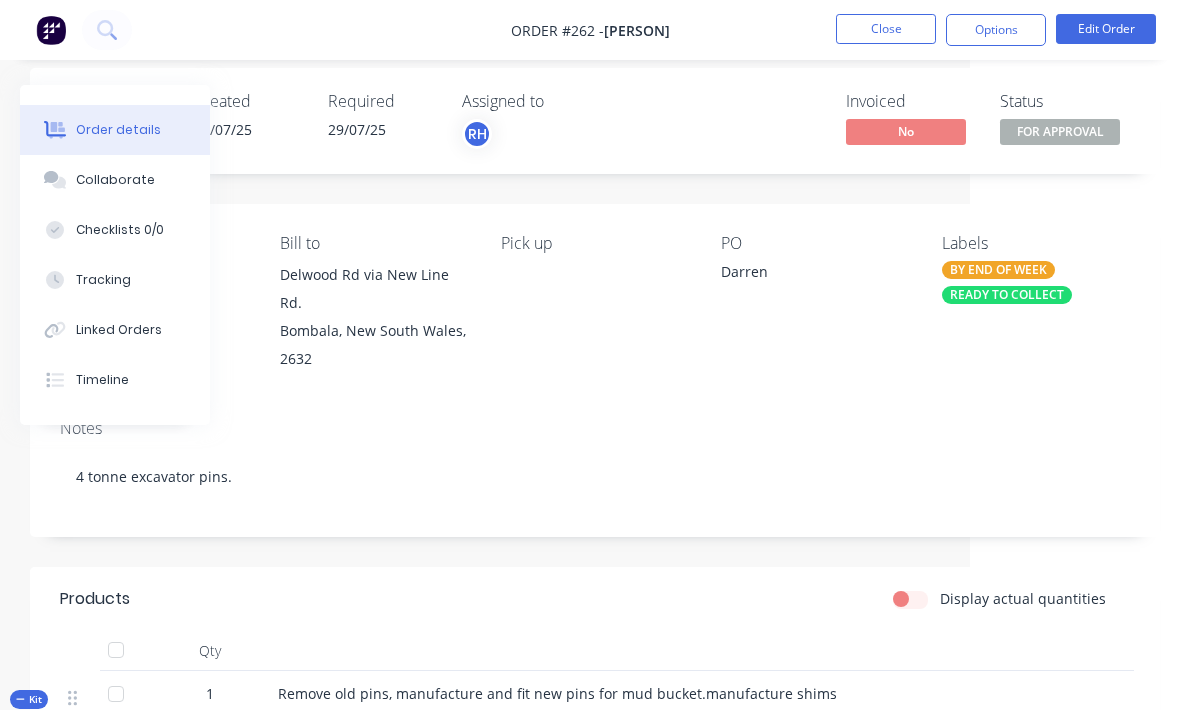 click on "Close" at bounding box center (886, 29) 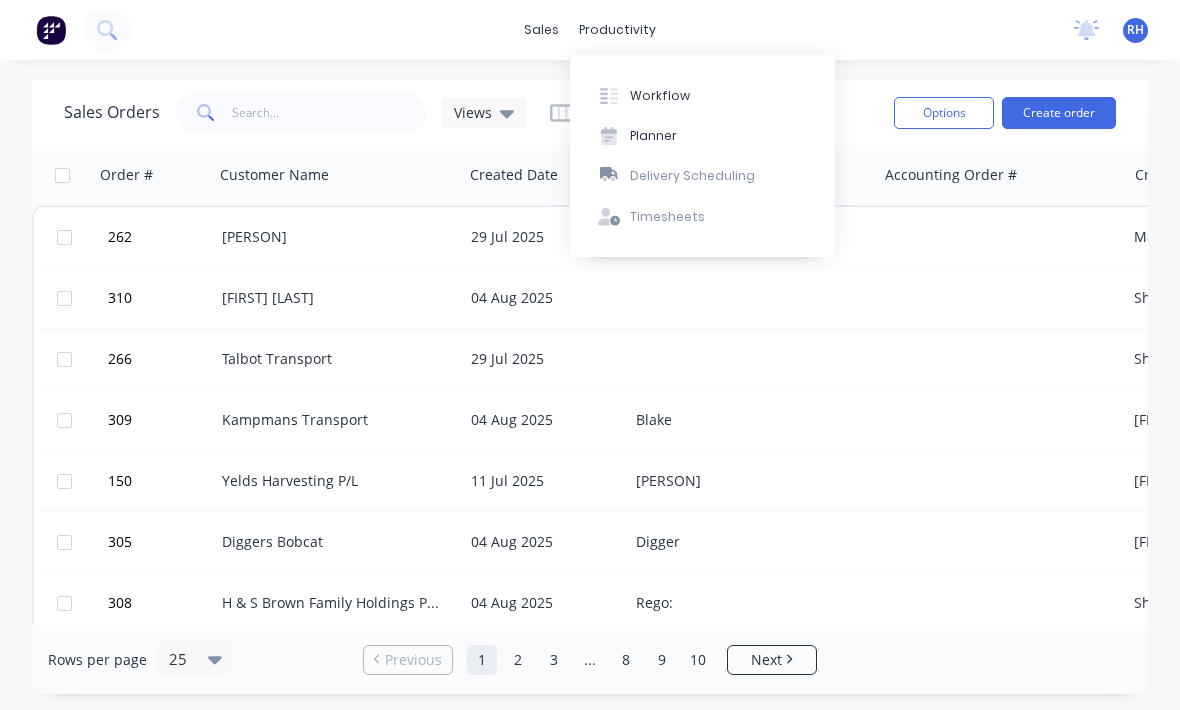 click on "Workflow" at bounding box center (702, 95) 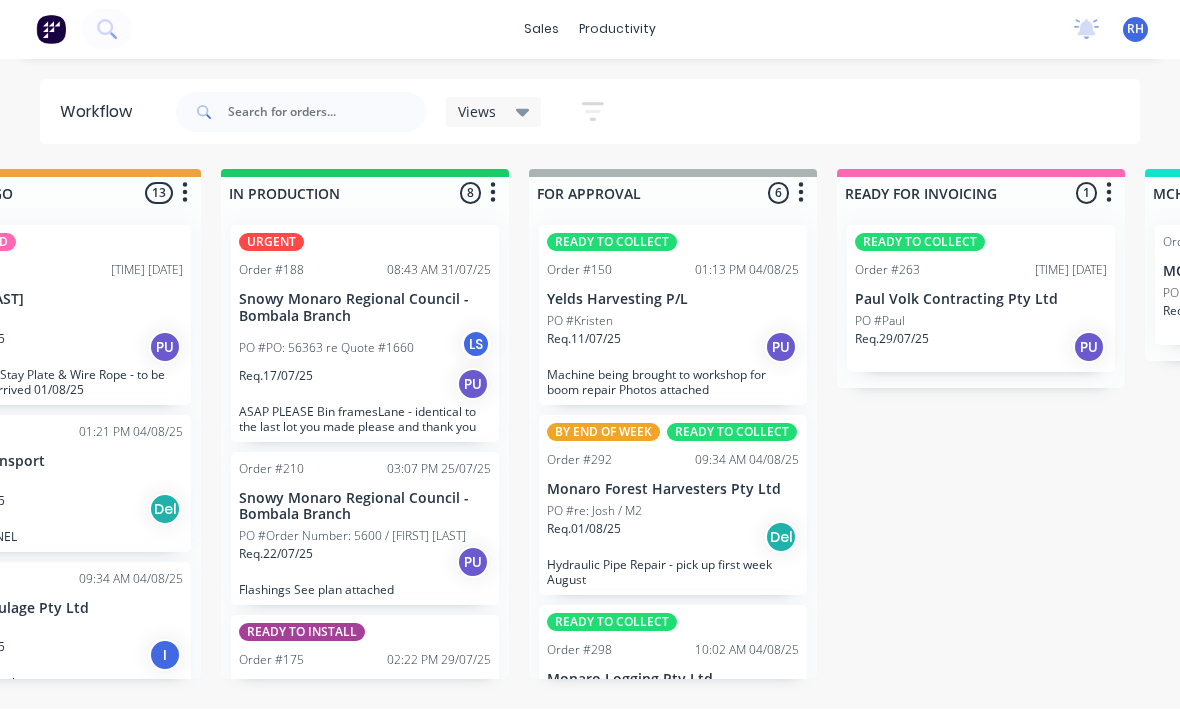 scroll, scrollTop: 36, scrollLeft: 1054, axis: both 